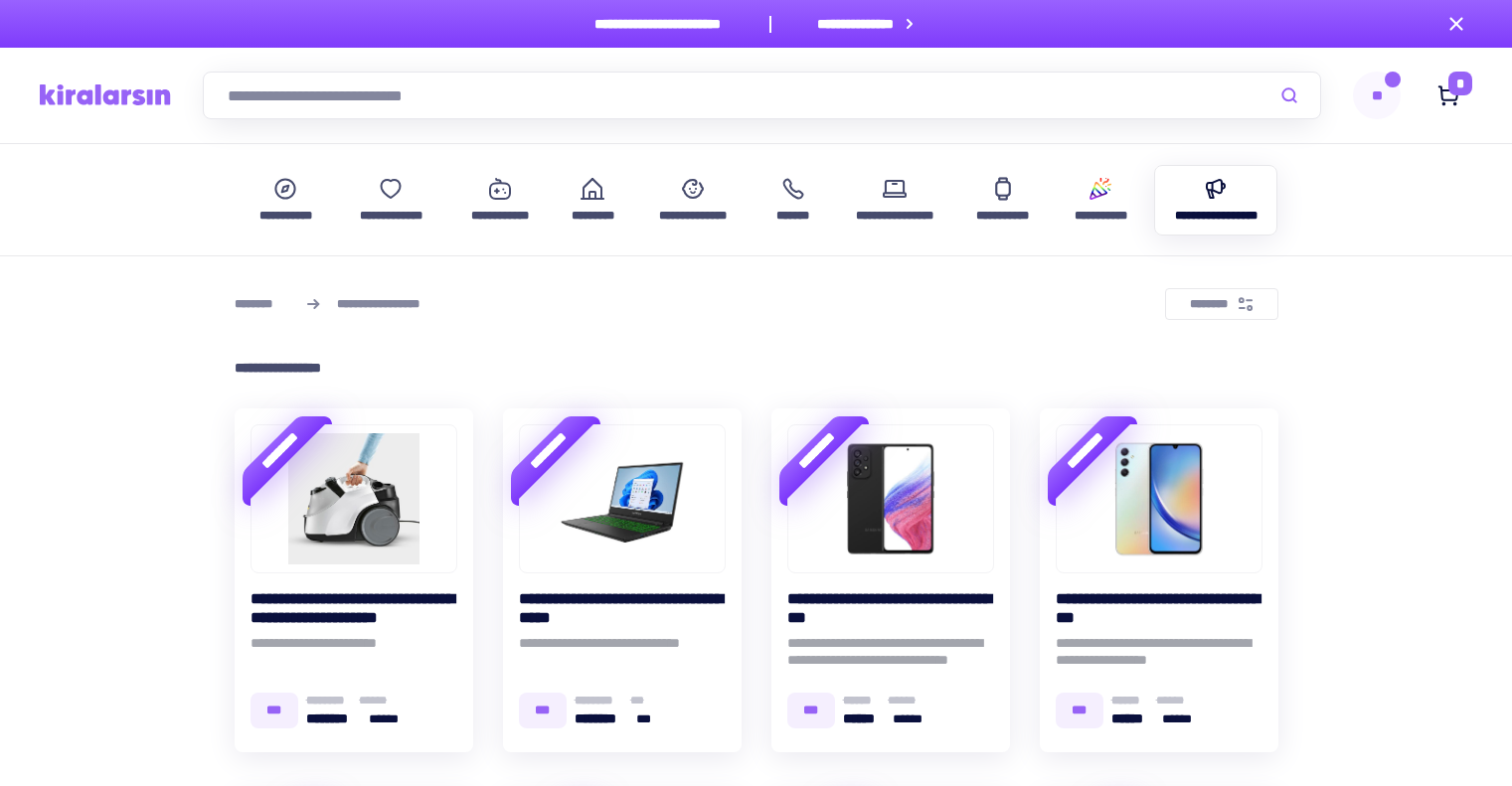 scroll, scrollTop: 0, scrollLeft: 0, axis: both 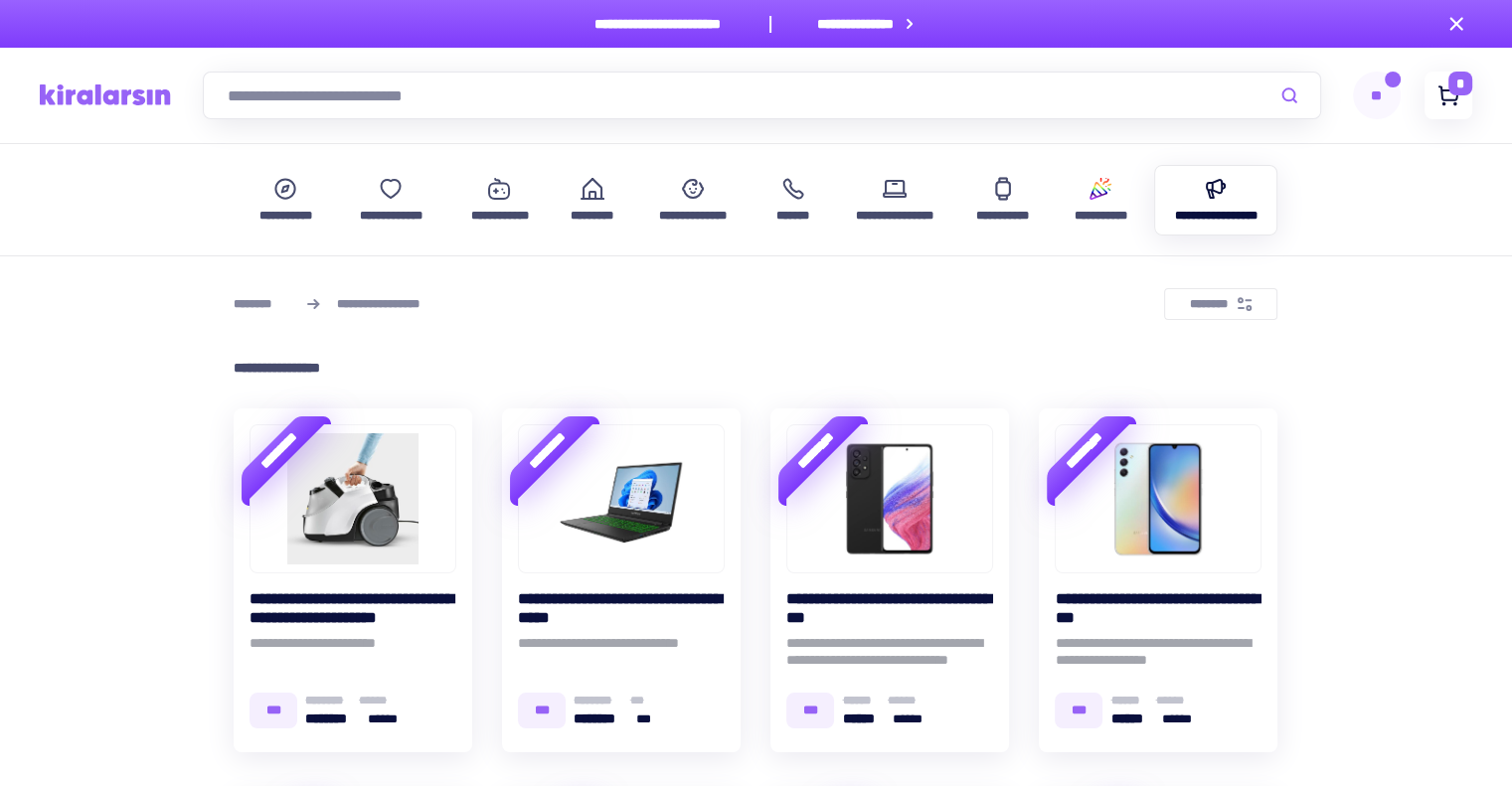 click at bounding box center (1448, 95) 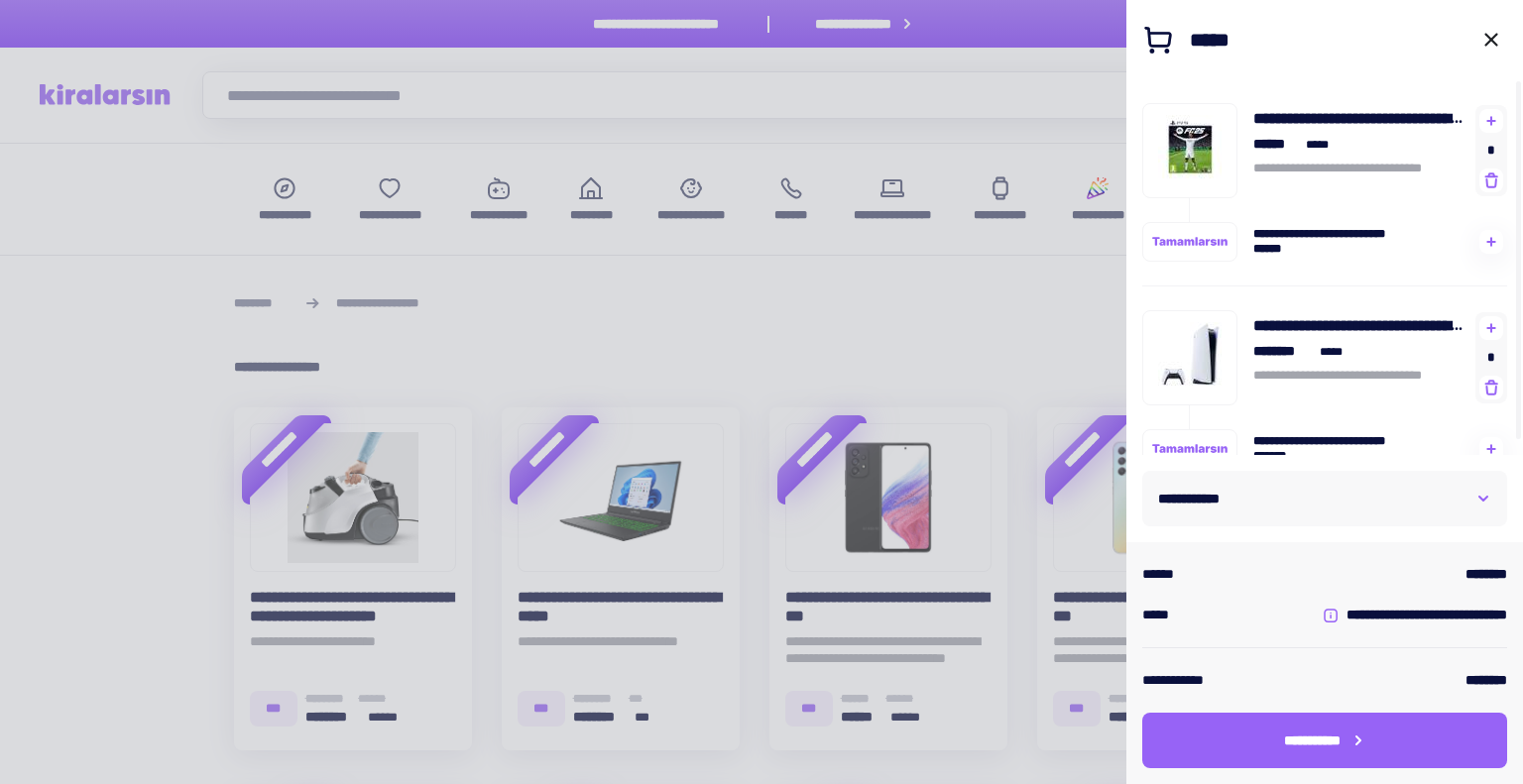 click on "••••••••••••" at bounding box center [1325, 499] 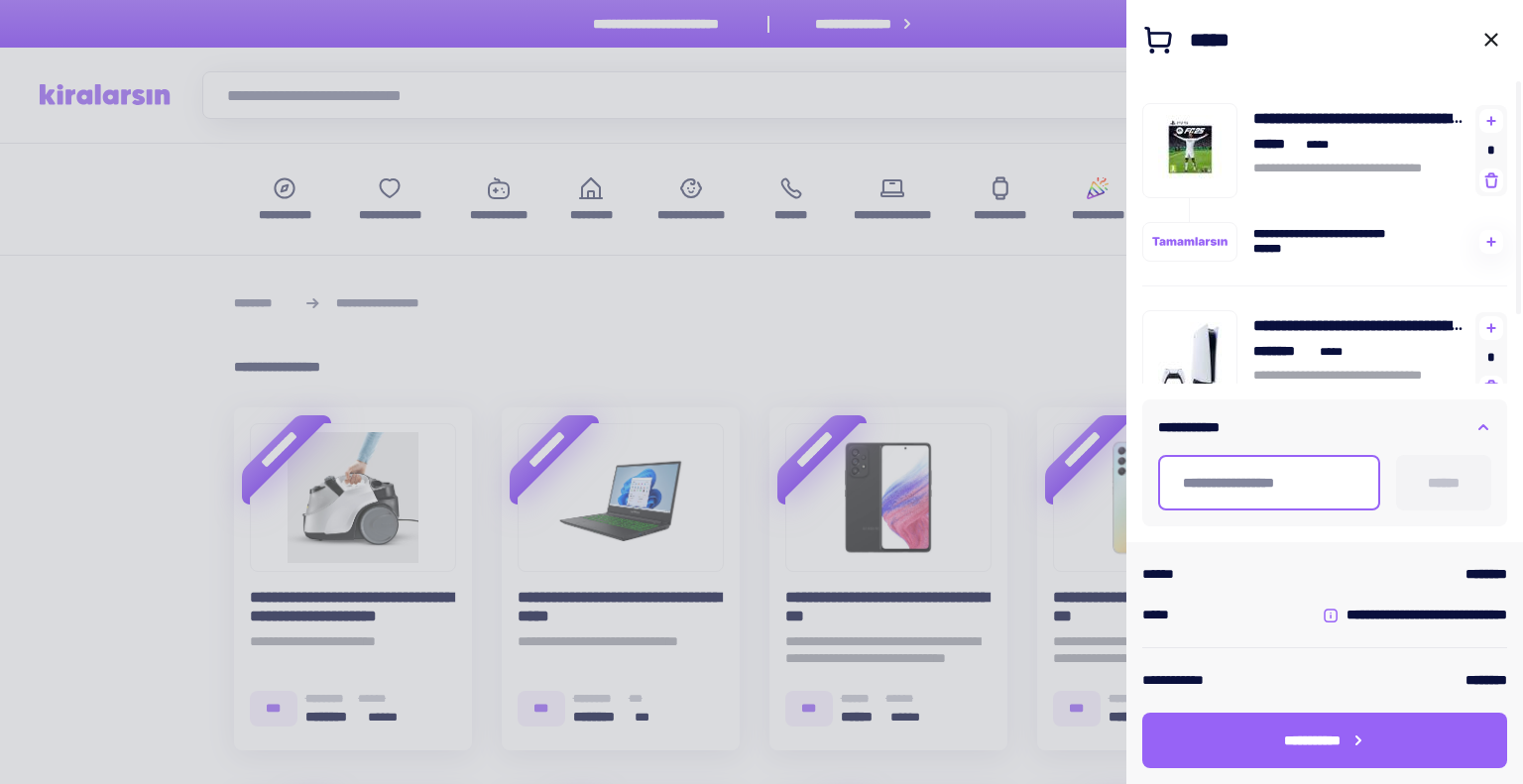 click at bounding box center [1269, 483] 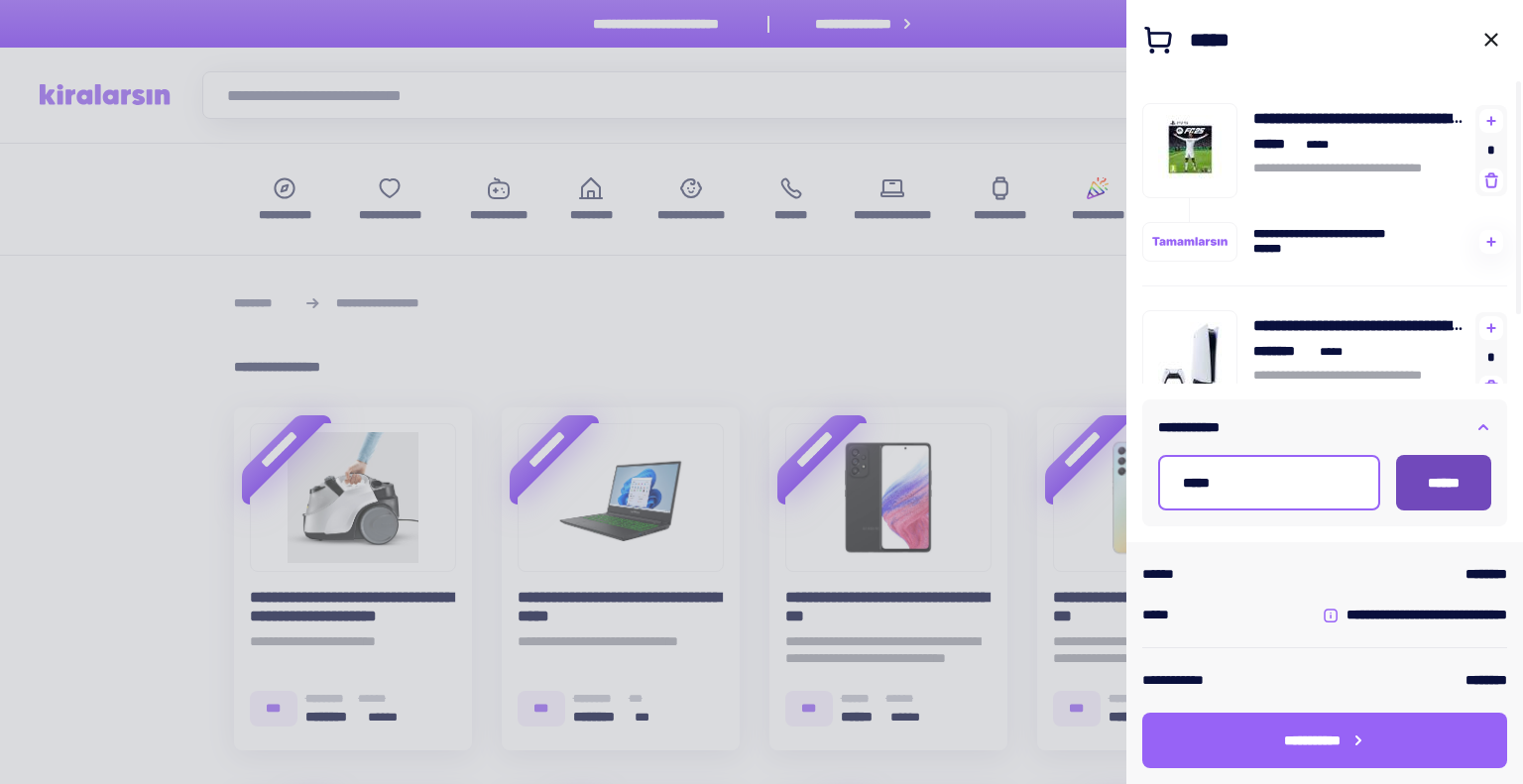 type on "•••••" 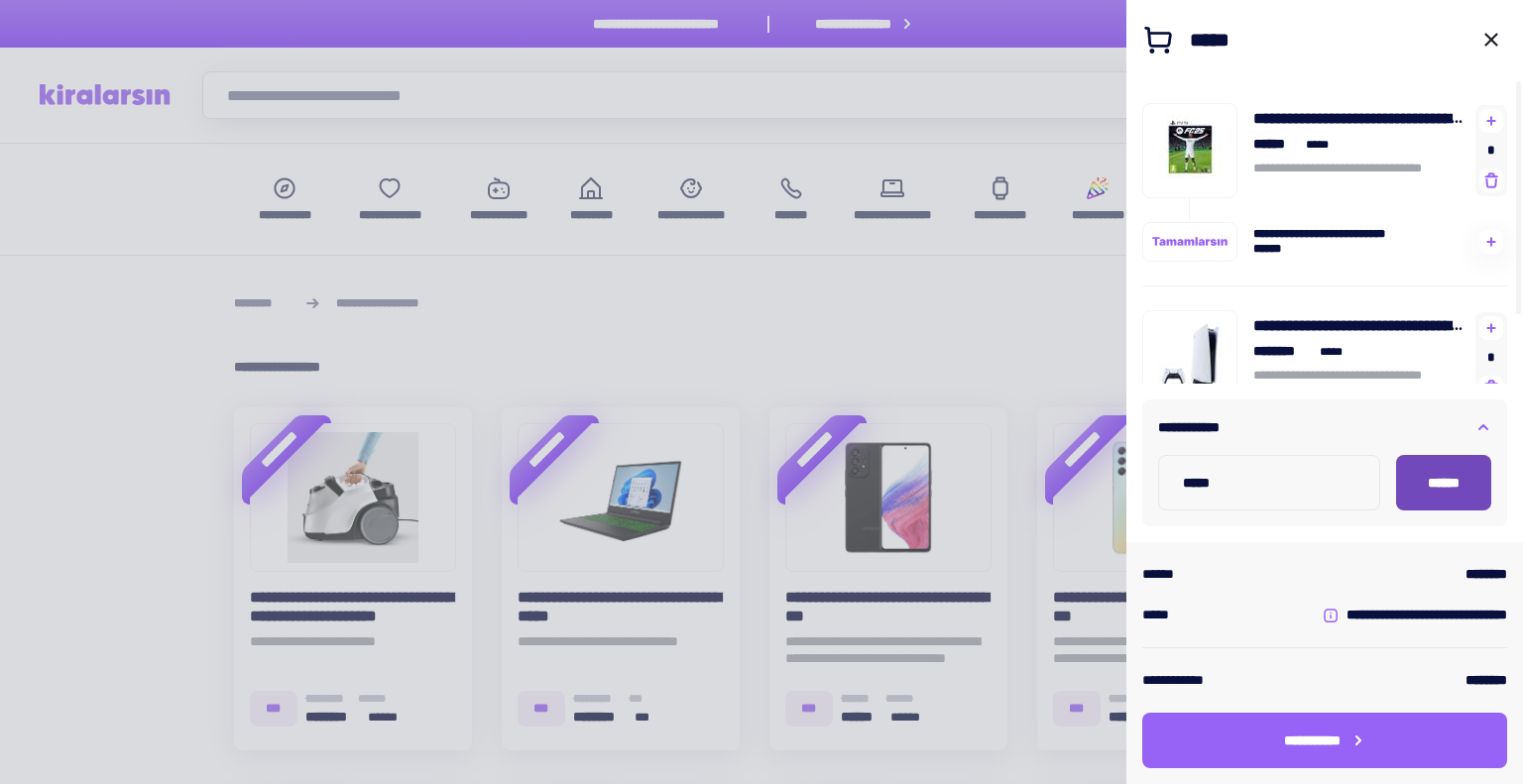 click on "••••••" at bounding box center [1444, 483] 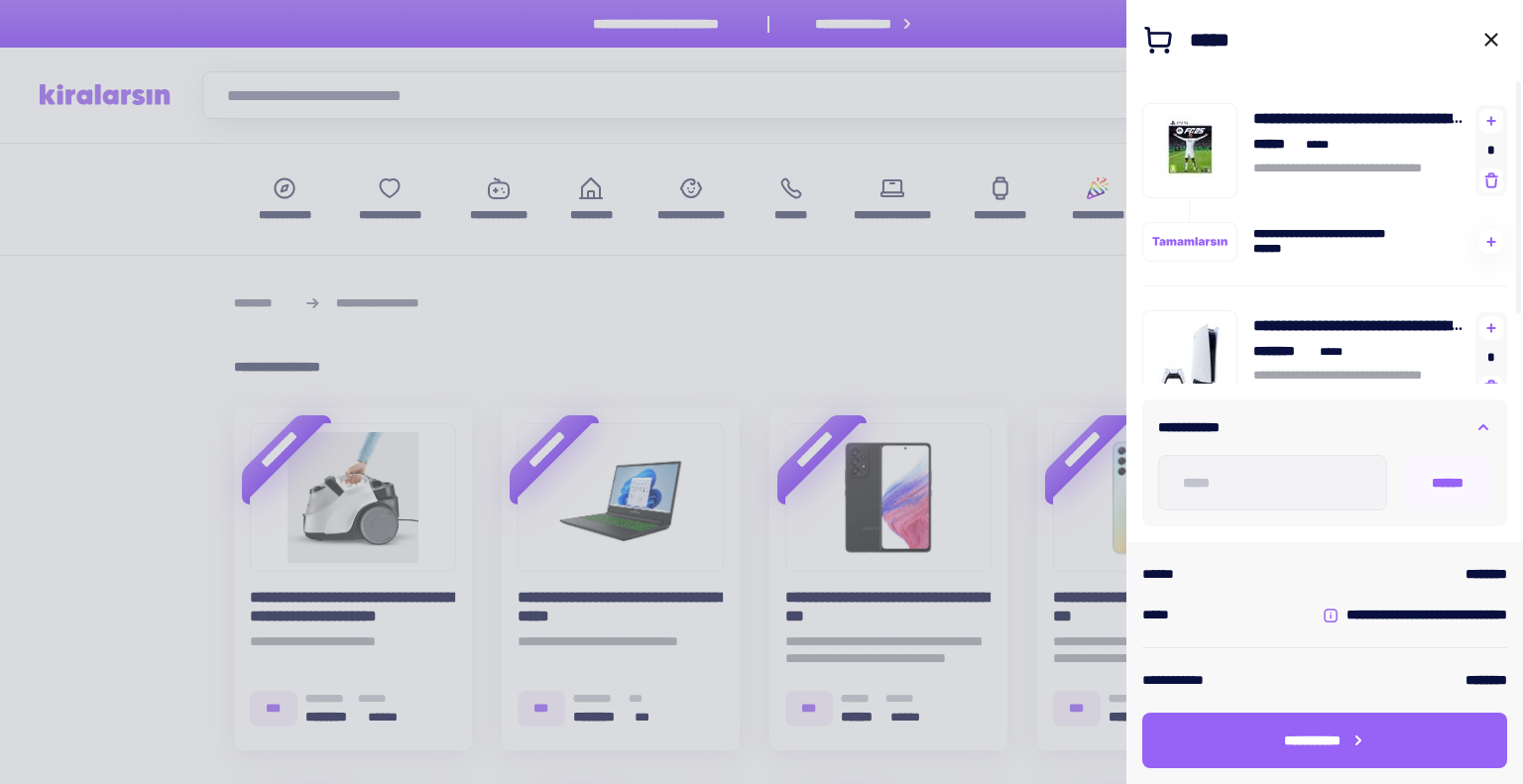 click at bounding box center (1483, 427) 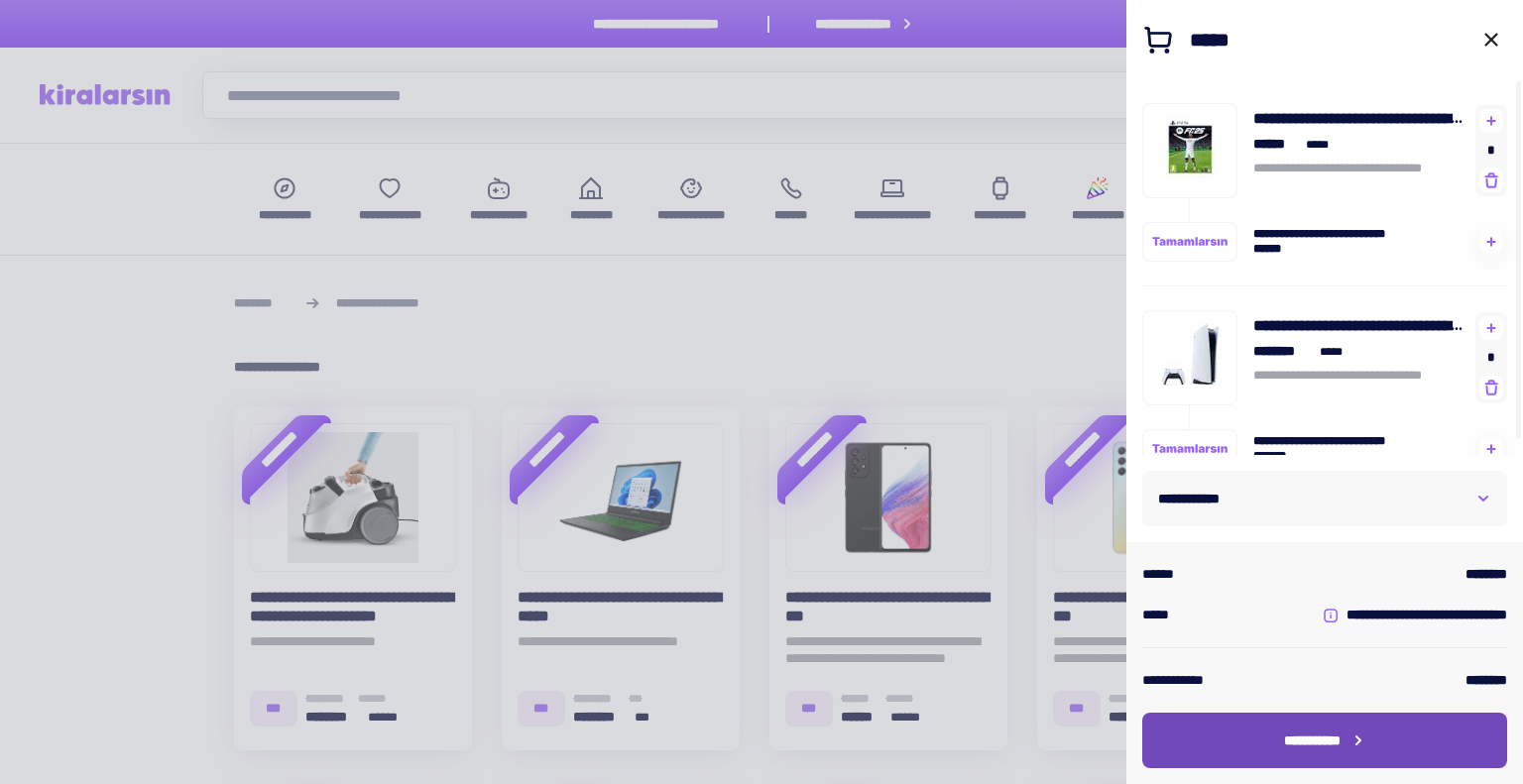 click on "•••••••••••" at bounding box center (1325, 740) 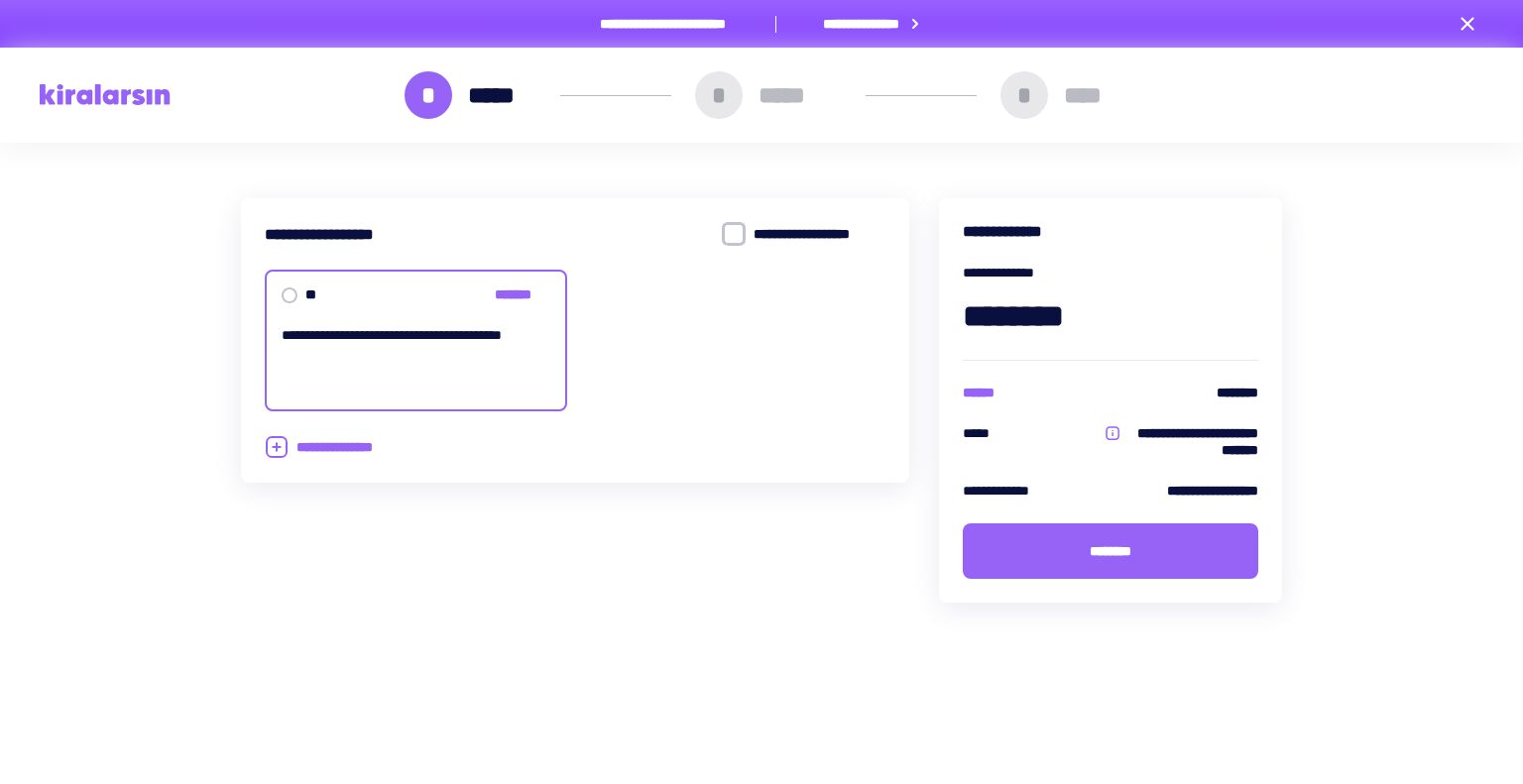 click on "•••••••••••••••••• •••••••••••••••••• •••••••••••••••••••   •• ••••••• •••••••••••••••••••••••••••••••••••••••••••• ••••••••••••••• •••••••••••••••••••" at bounding box center (575, 400) 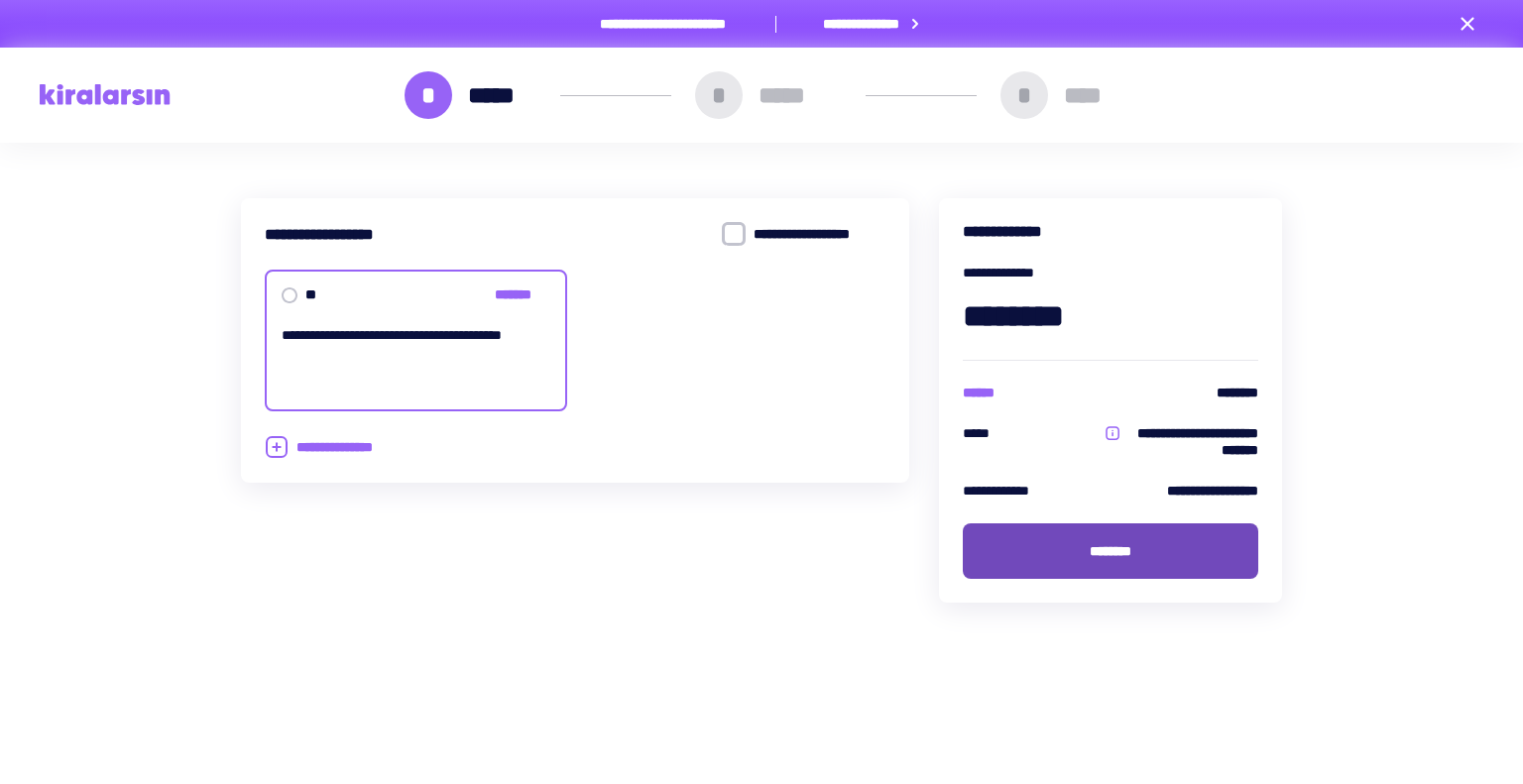 click on "••••••••" at bounding box center (1111, 551) 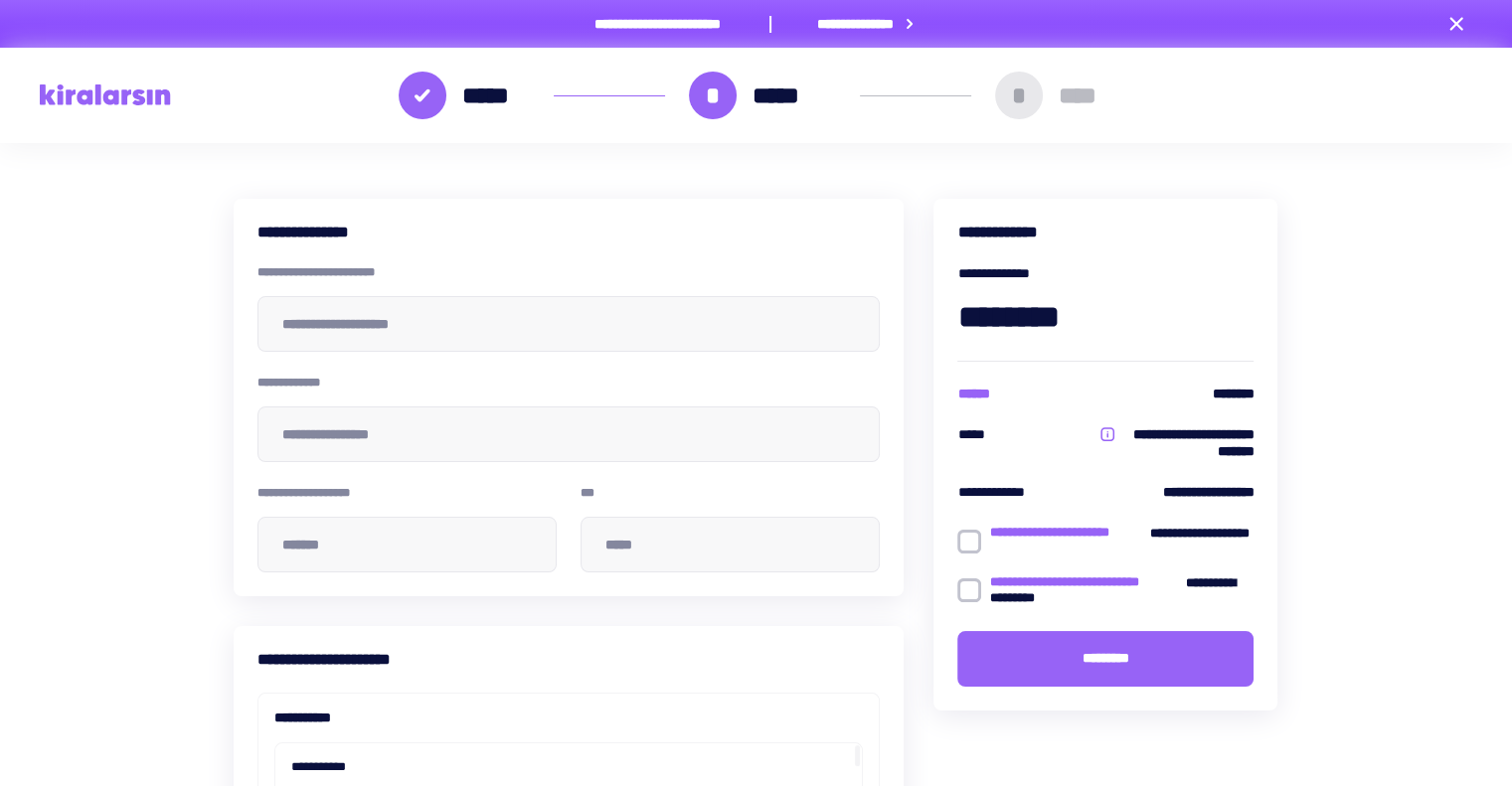 click at bounding box center [969, 542] 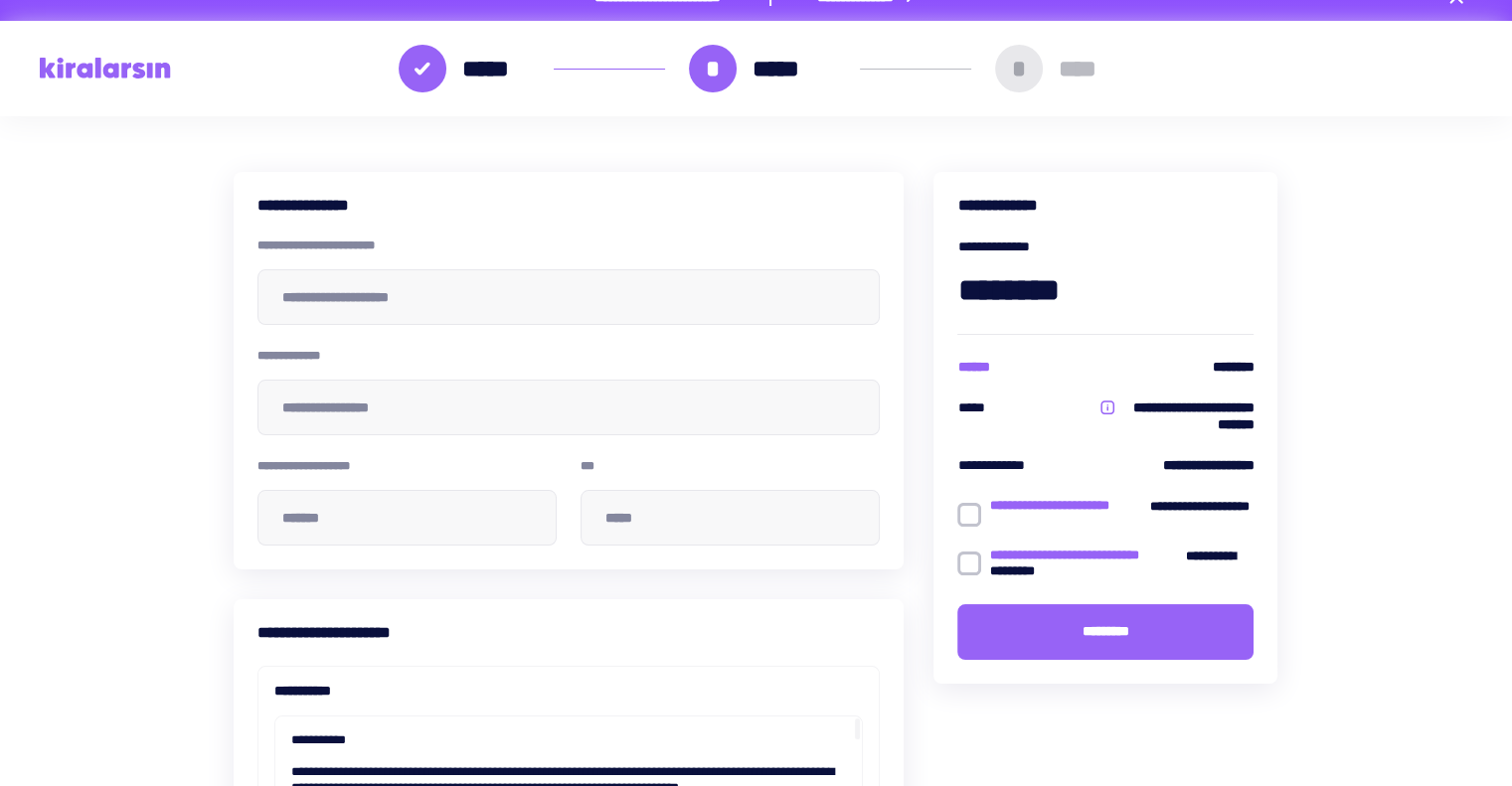 scroll, scrollTop: 0, scrollLeft: 0, axis: both 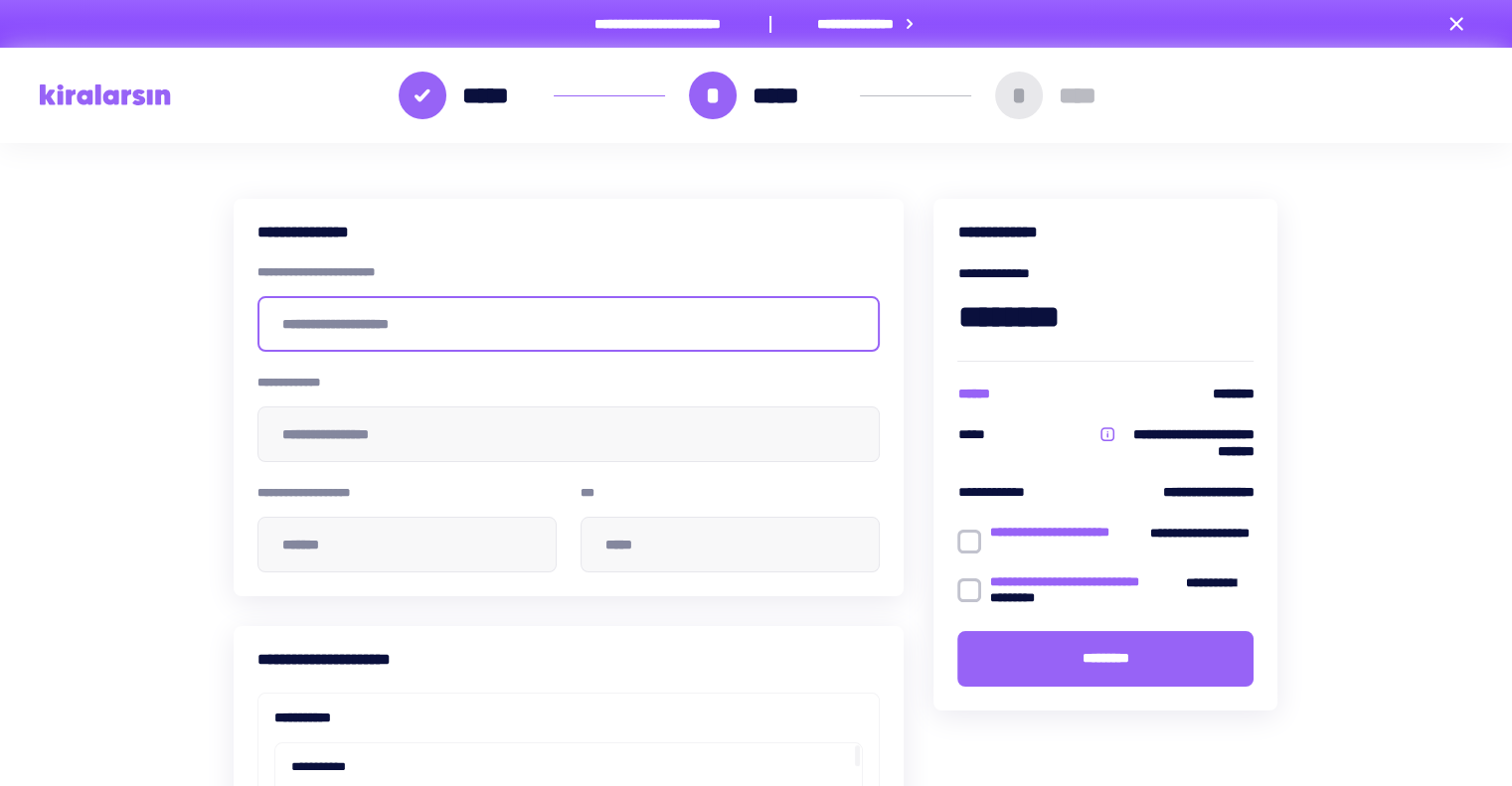 click at bounding box center [569, 324] 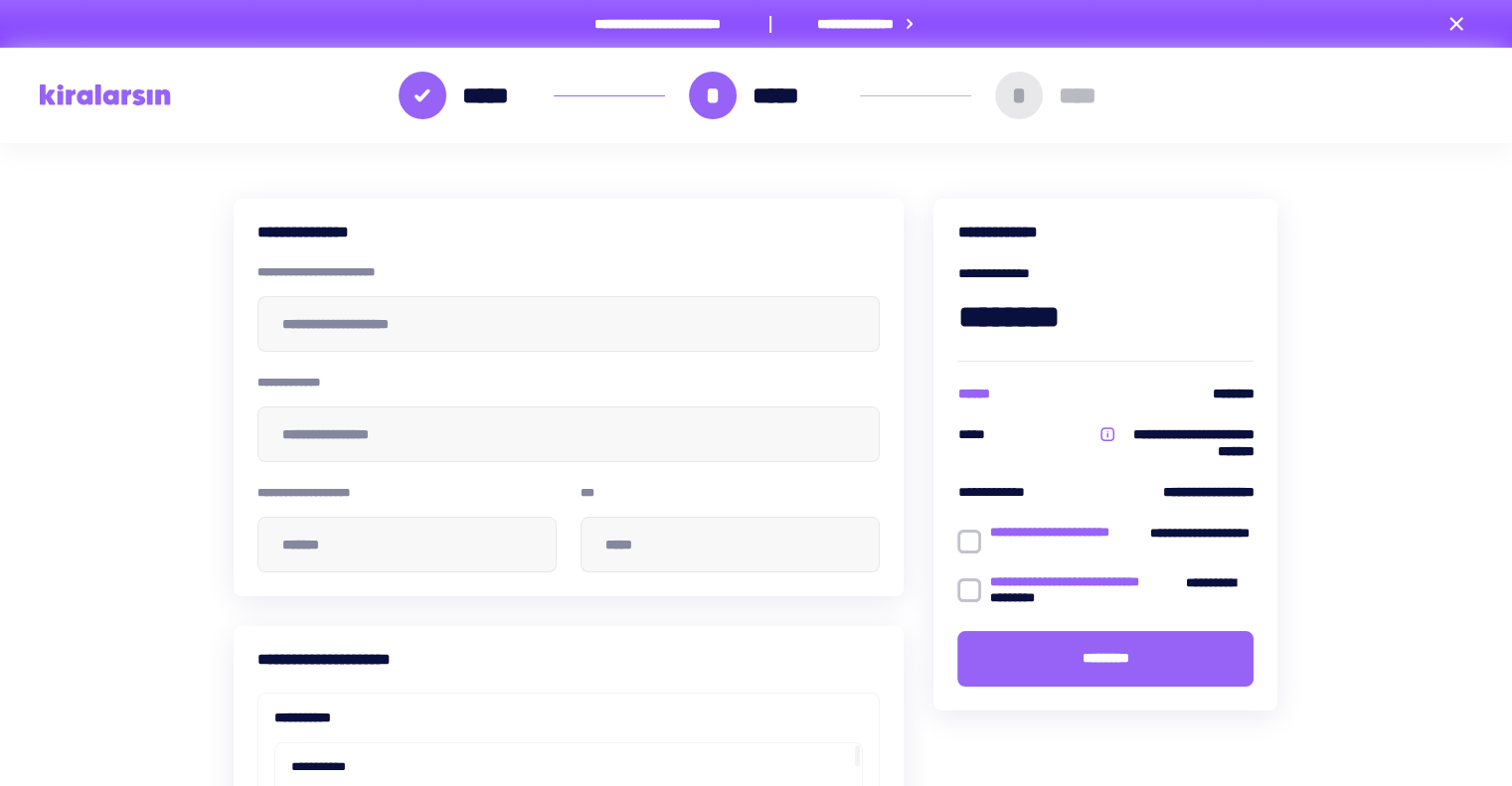 click on "••••••••••••••• •••••••••••••••••••••••• •••••••••• ••••••••••••• •••••••••• ••••••••••••••••••• •••••••••• ••• •••••••••• ••••••••••••••••••••••••   •••••••••••••••••••   ••••••••••••••••••••••••••••••   •••••••••••••••••••   ••••••" at bounding box center [569, 397] 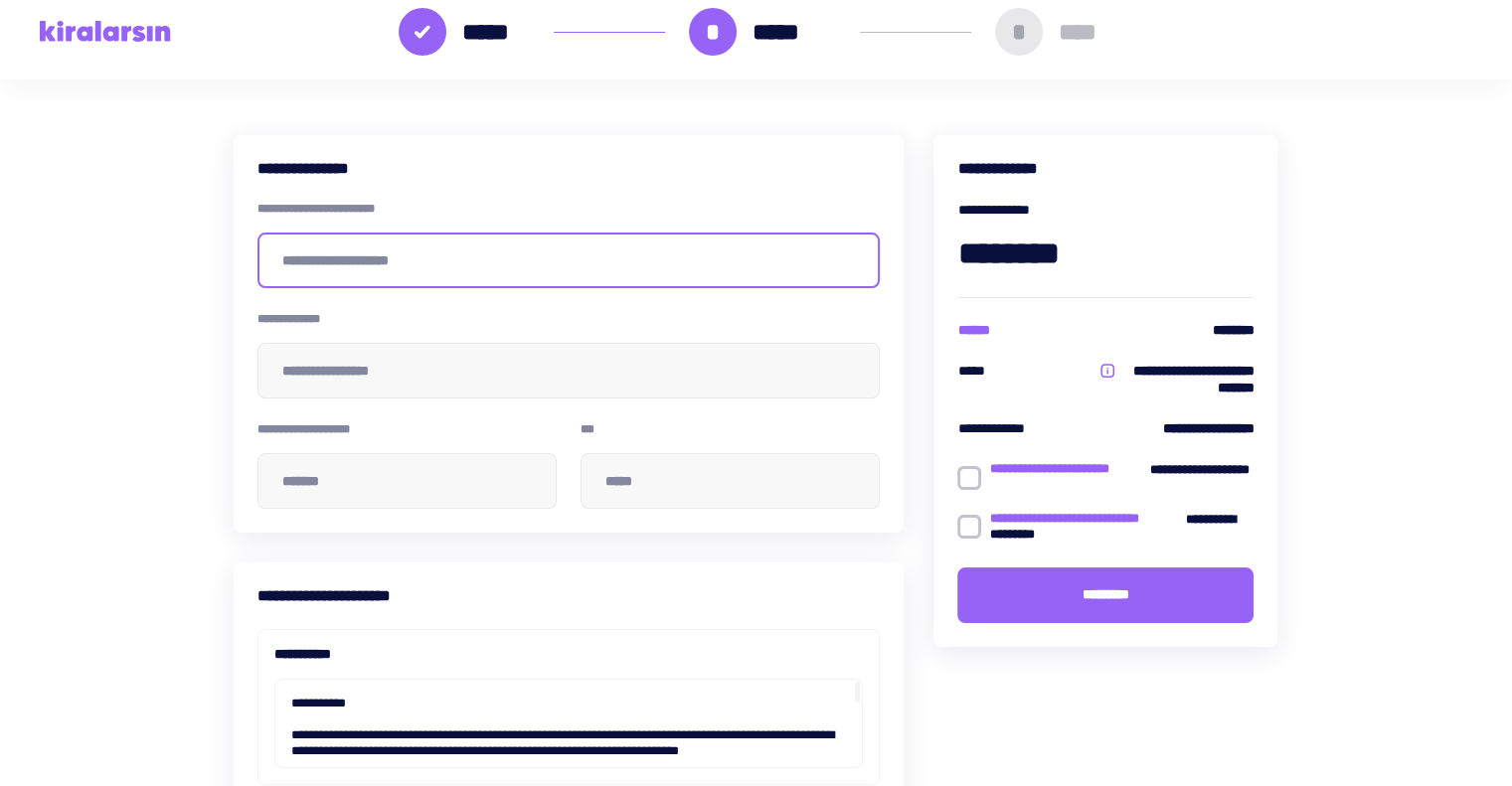 click at bounding box center [569, 260] 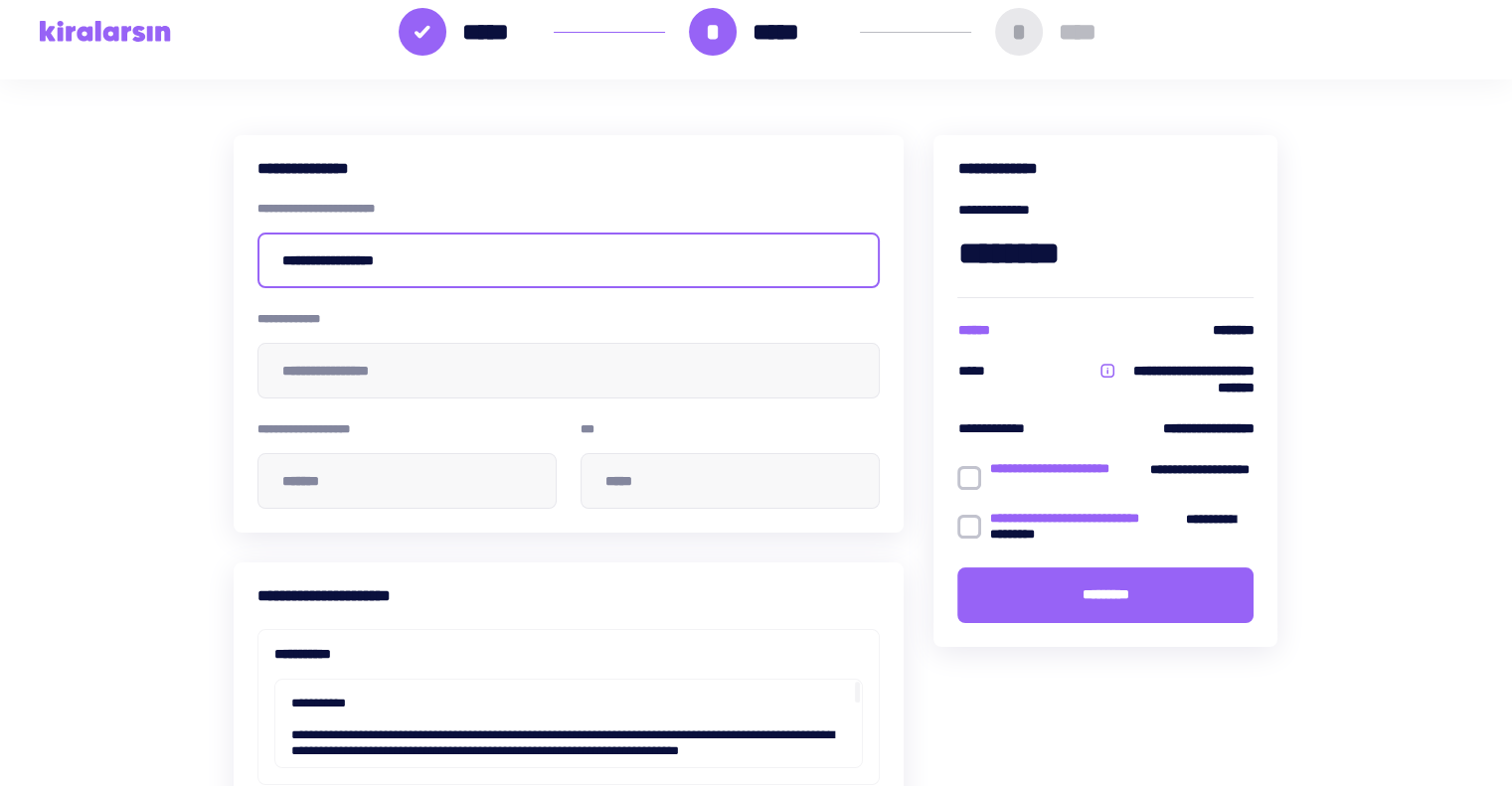 type on "••••••••••••••••••" 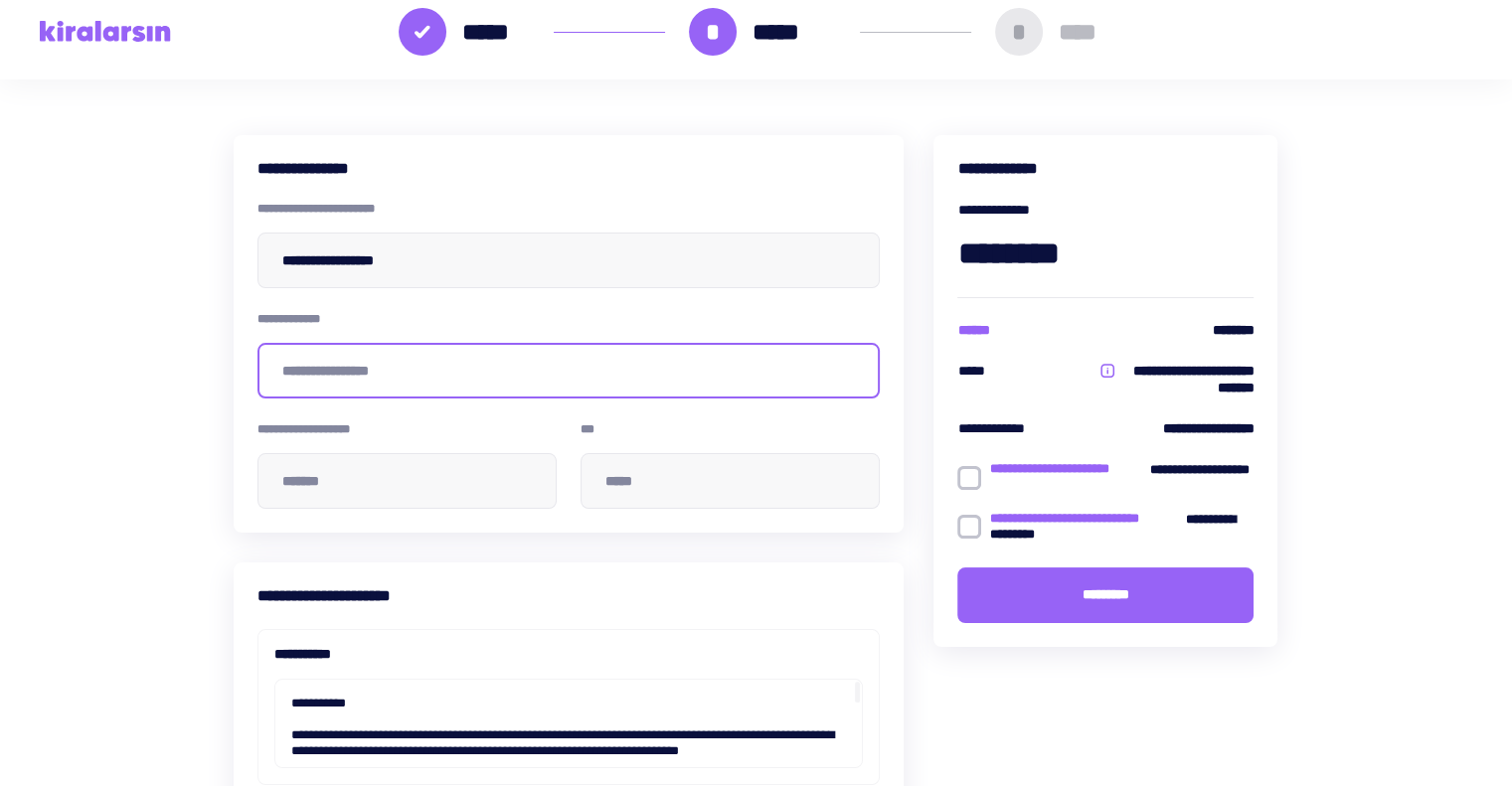 click at bounding box center [569, 371] 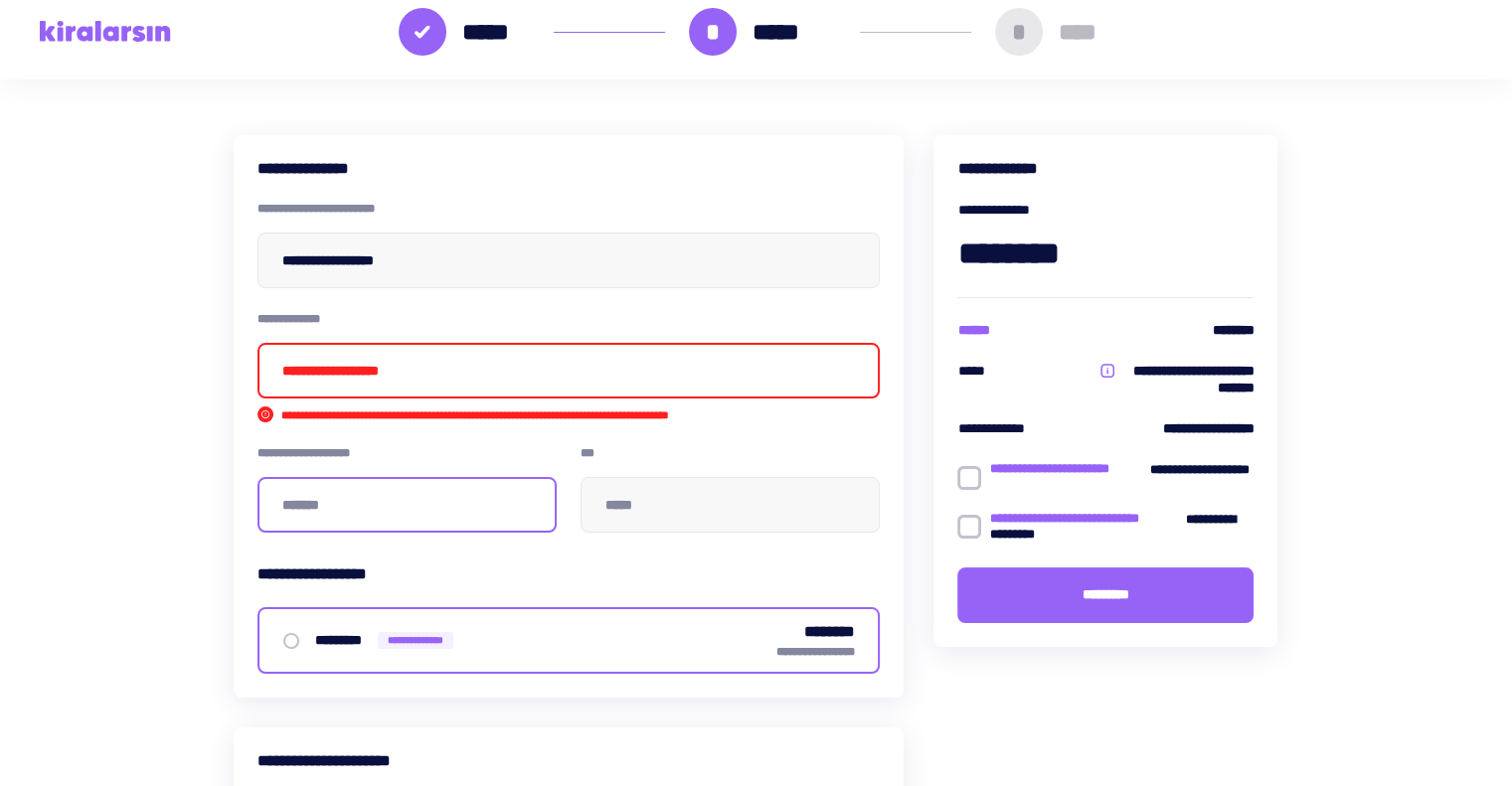 click at bounding box center [407, 505] 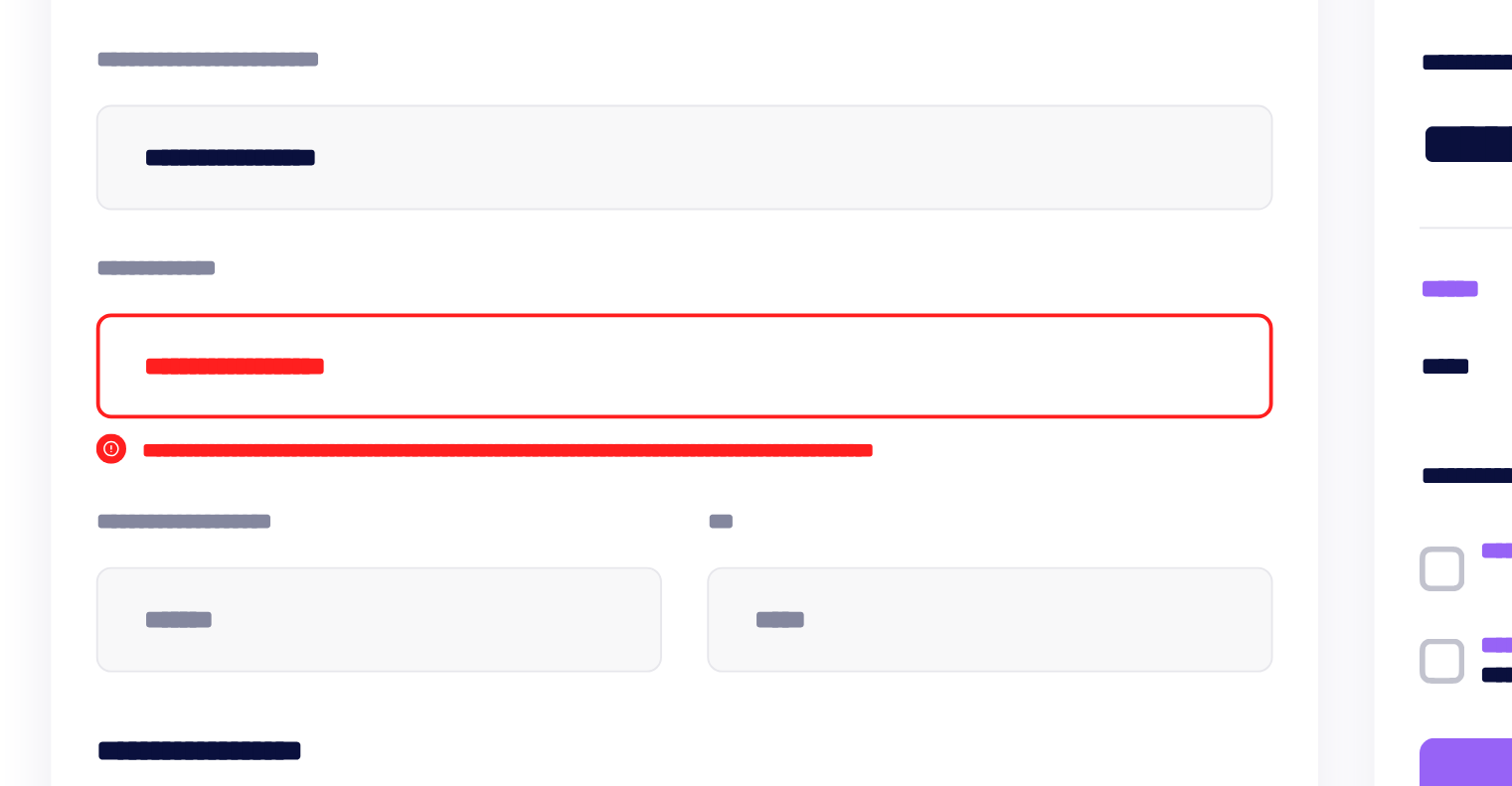 drag, startPoint x: 461, startPoint y: 373, endPoint x: 207, endPoint y: 328, distance: 257.955 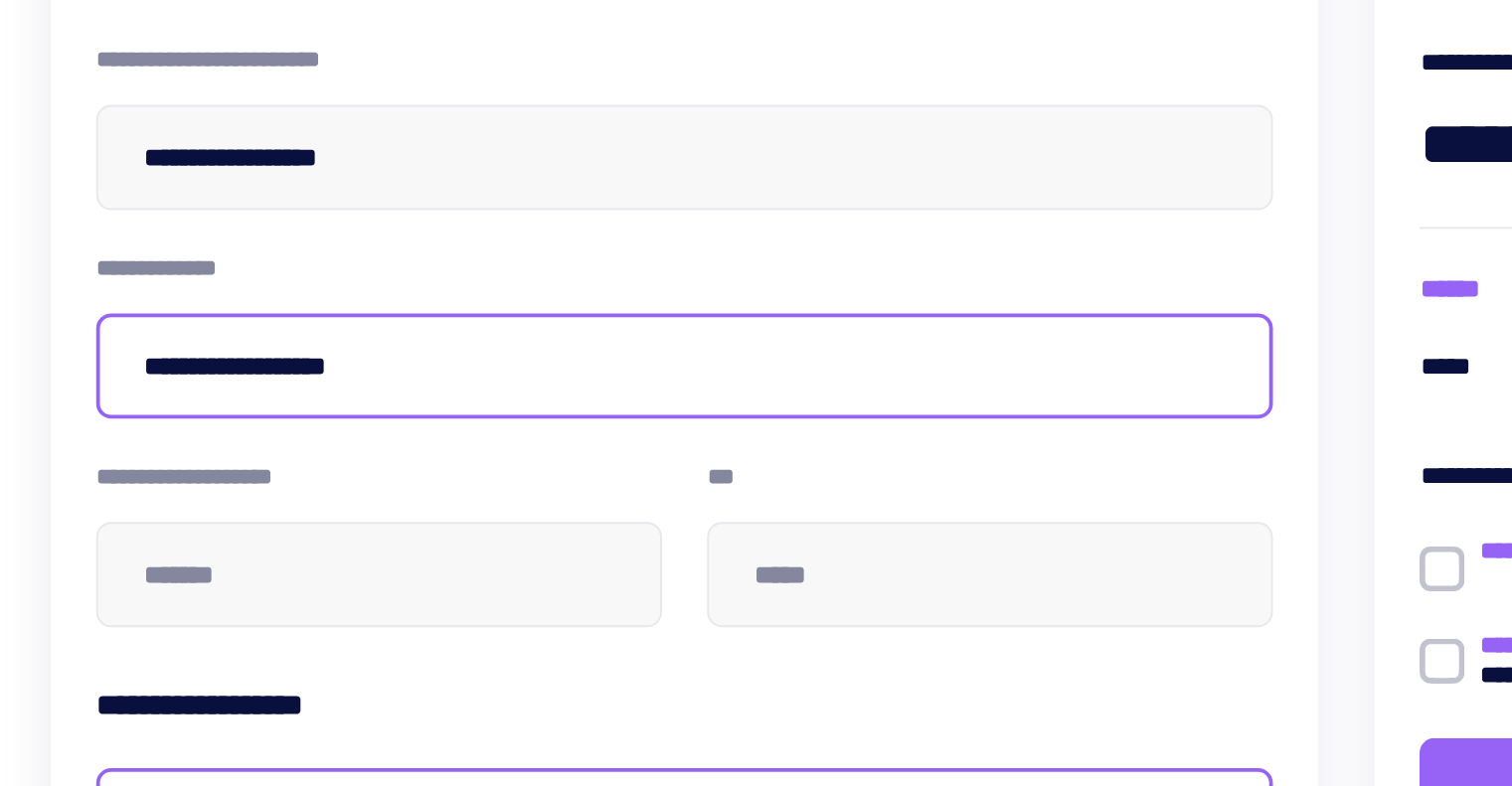 type on "•••••••••••••••••••" 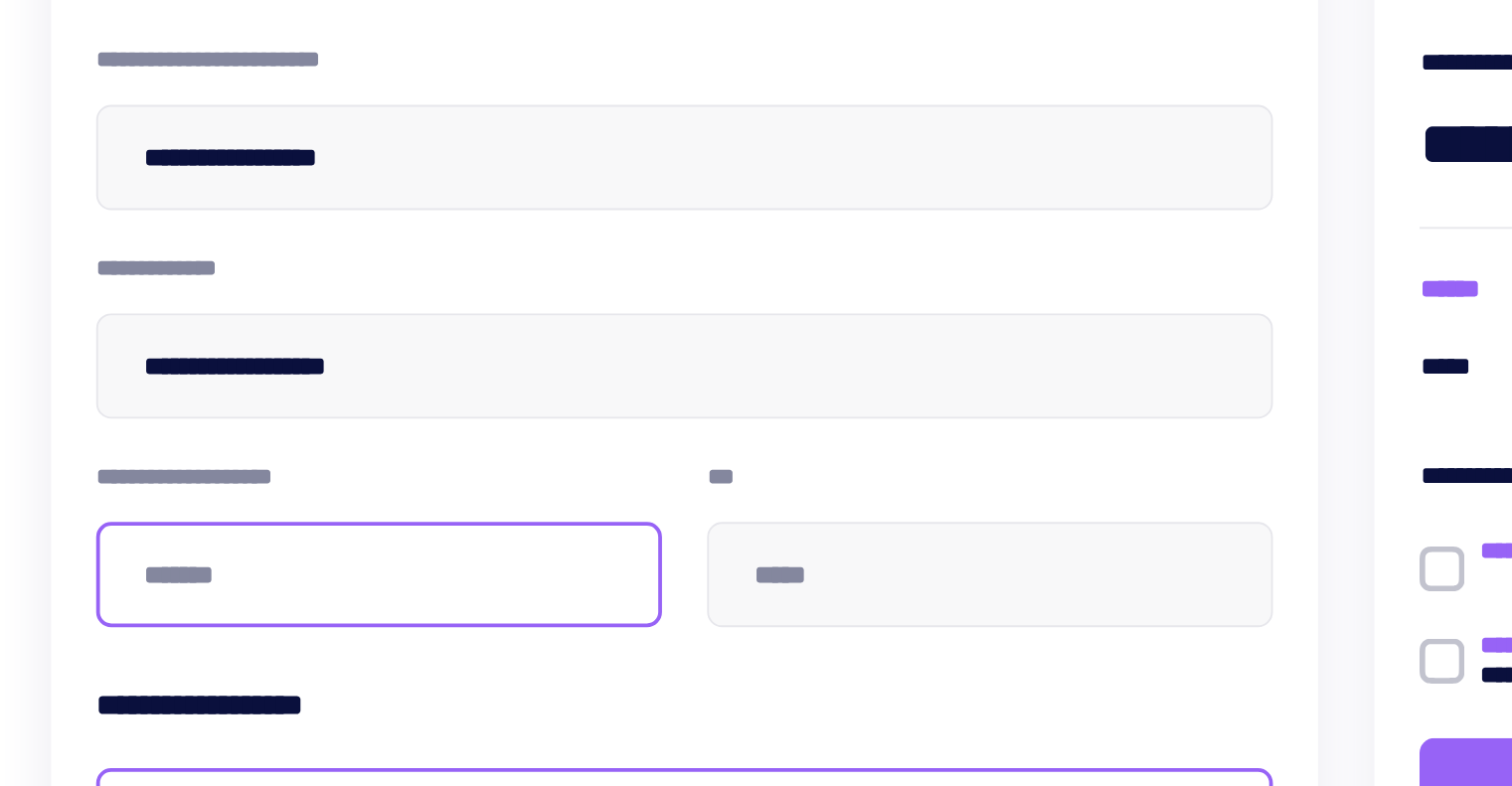 click at bounding box center [407, 481] 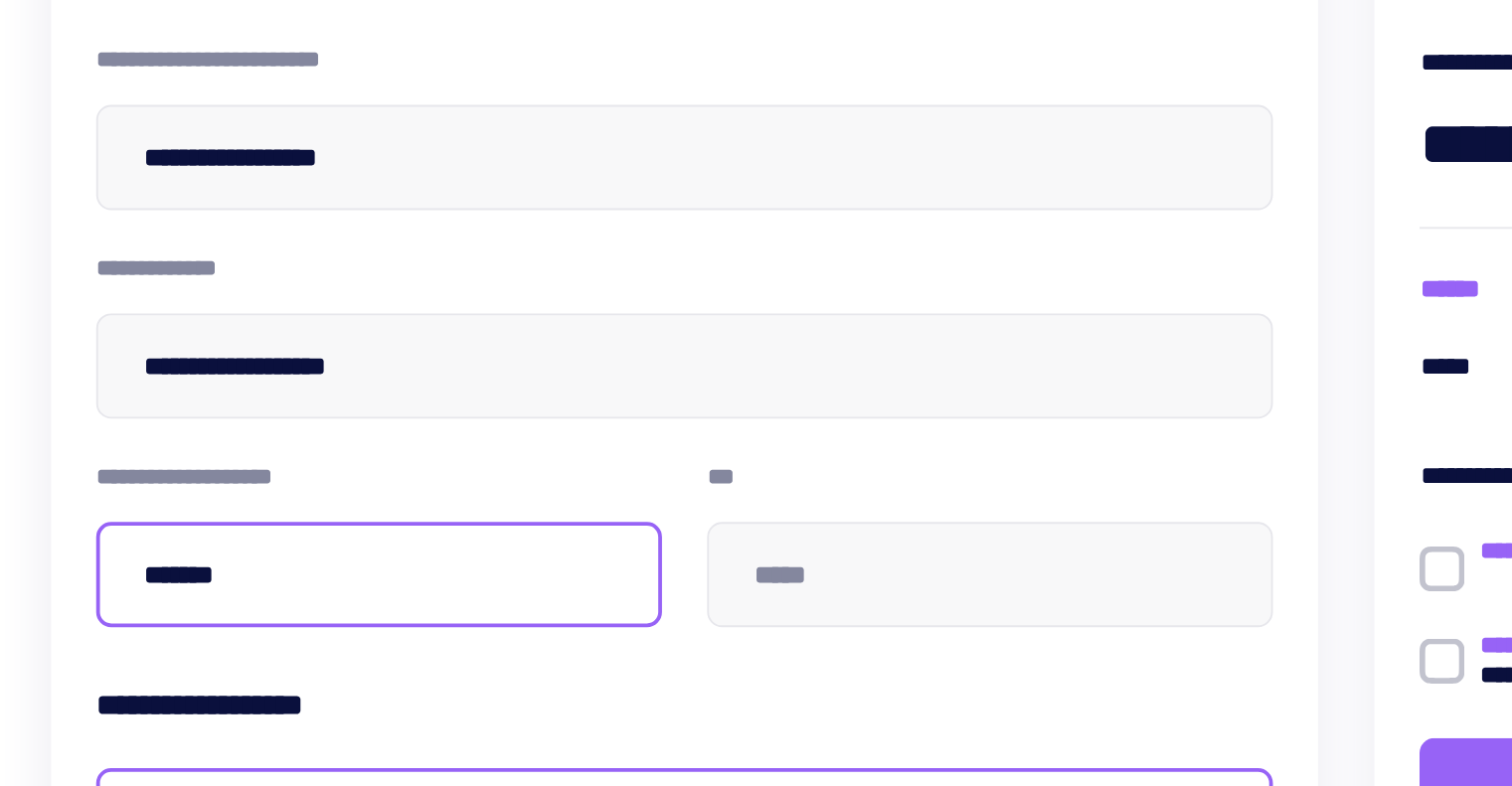 type on "•••••" 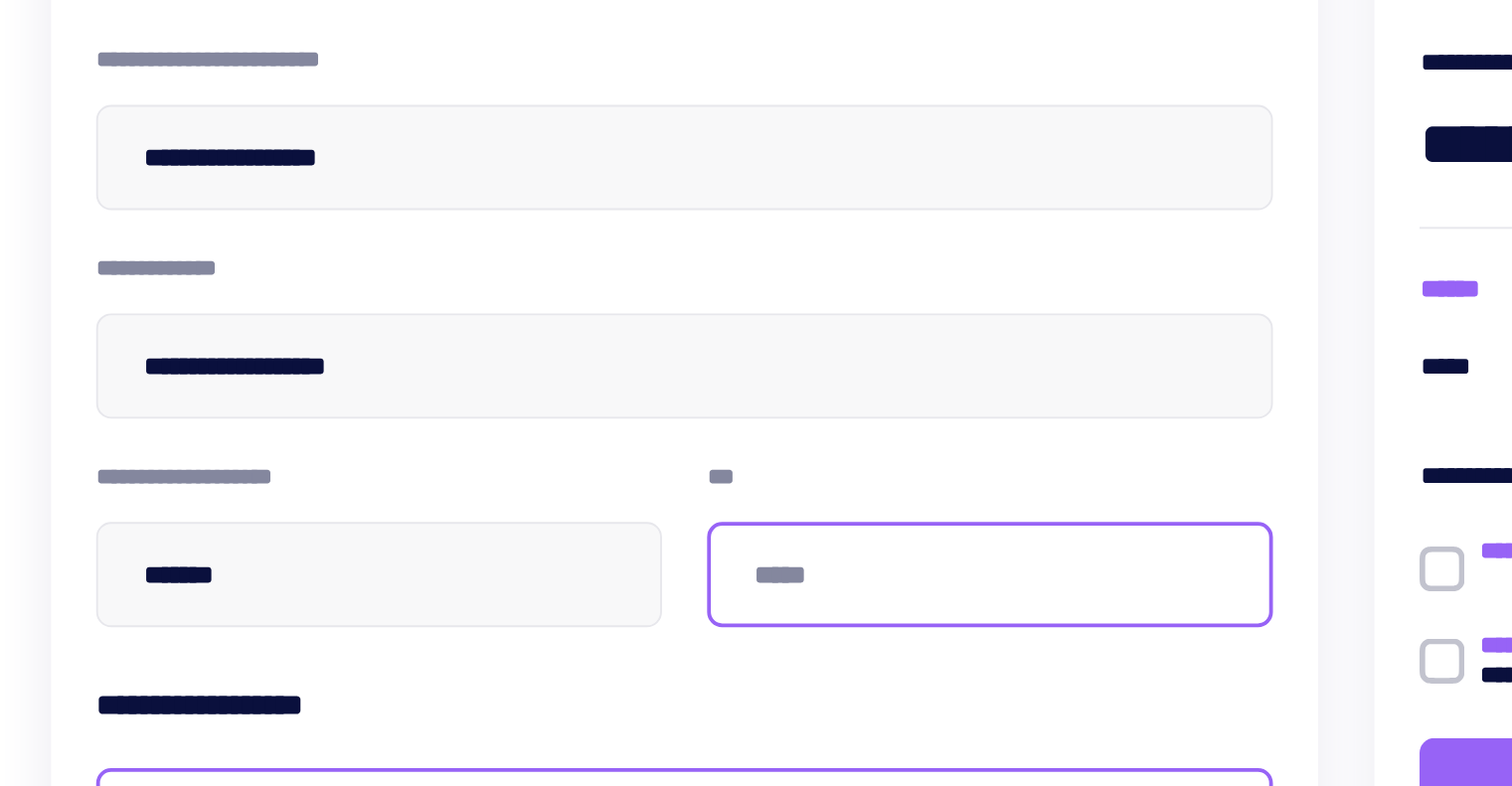 click at bounding box center [730, 481] 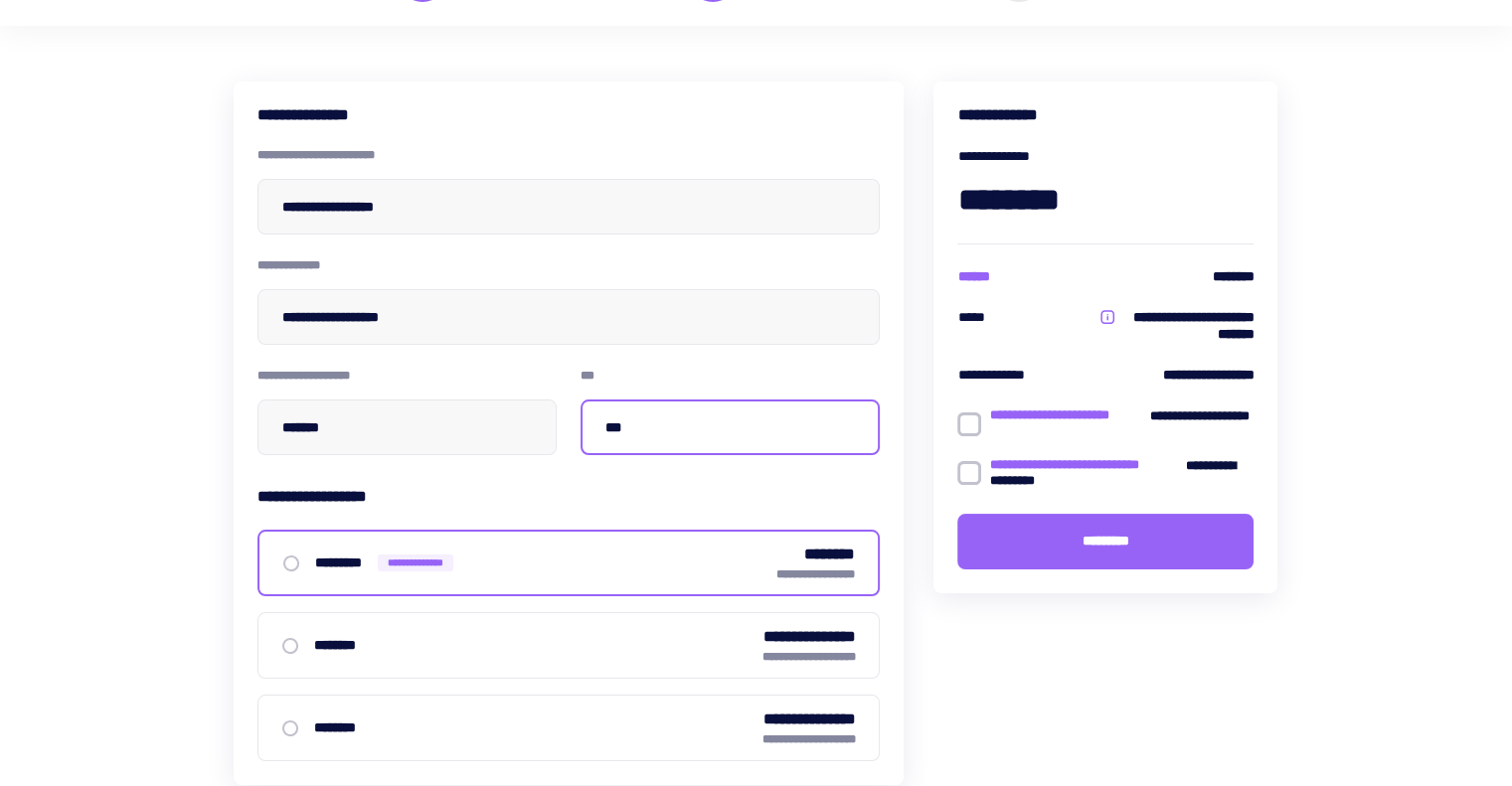 scroll, scrollTop: 122, scrollLeft: 0, axis: vertical 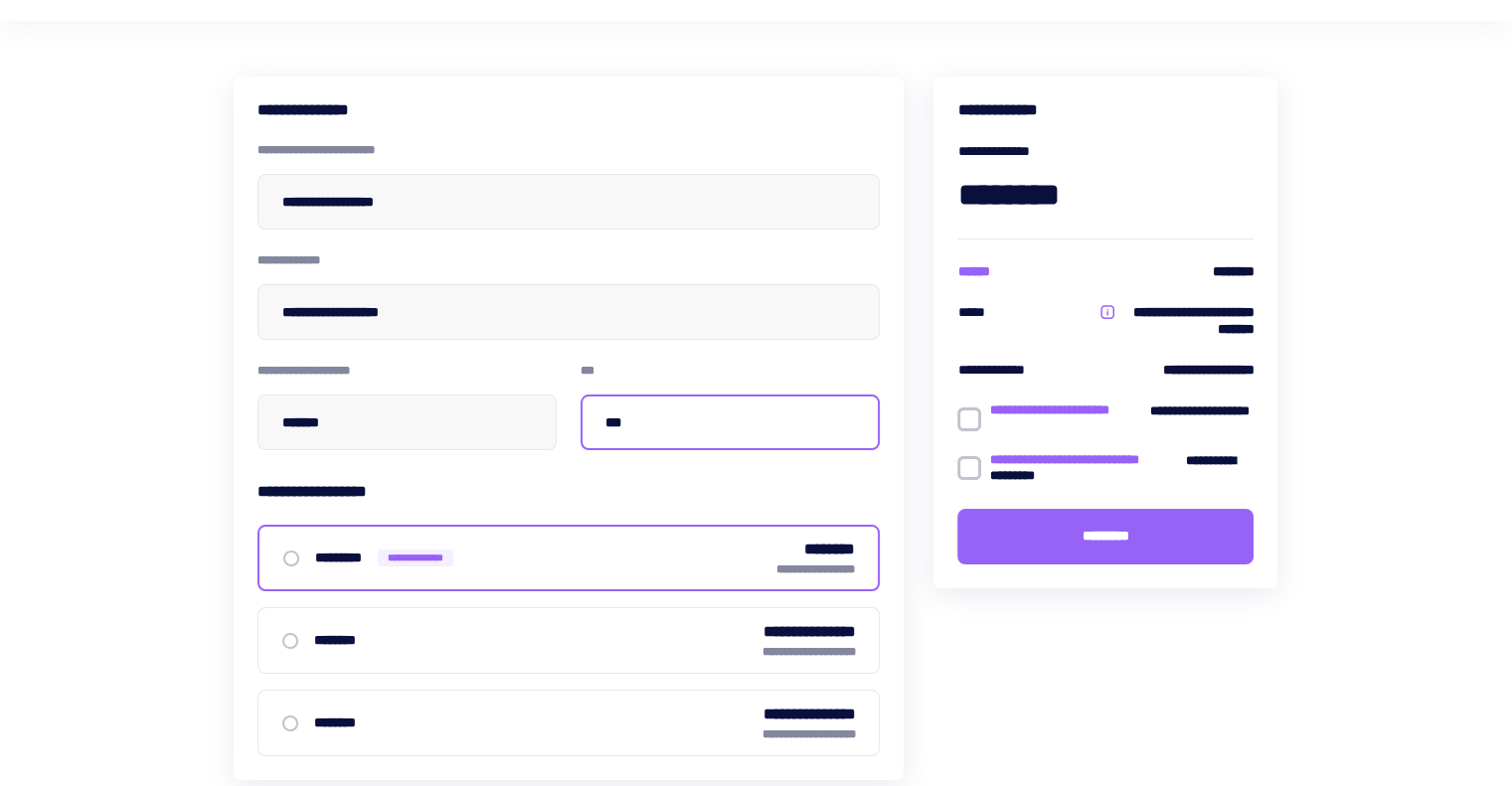 type on "•••" 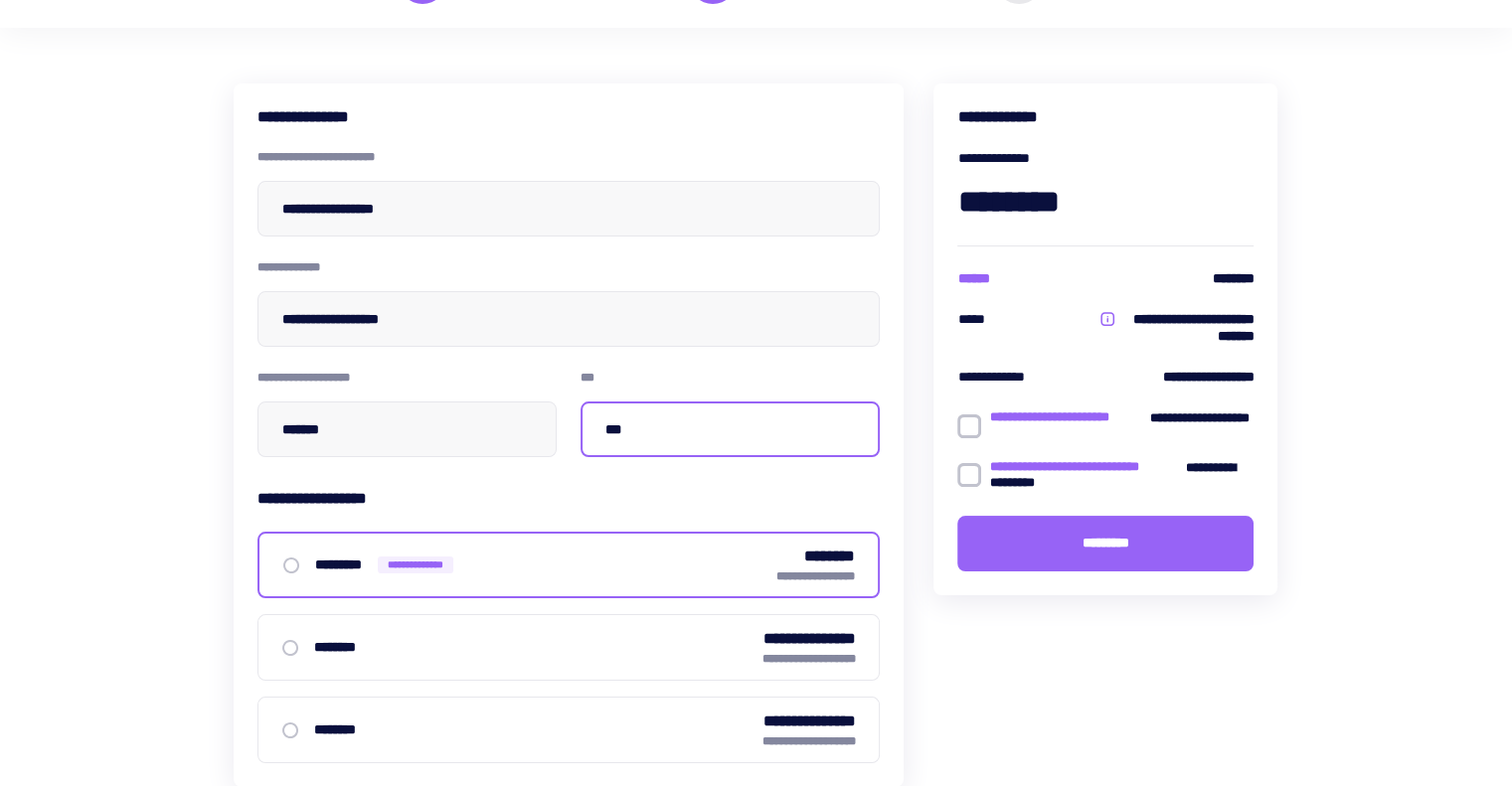 scroll, scrollTop: 0, scrollLeft: 0, axis: both 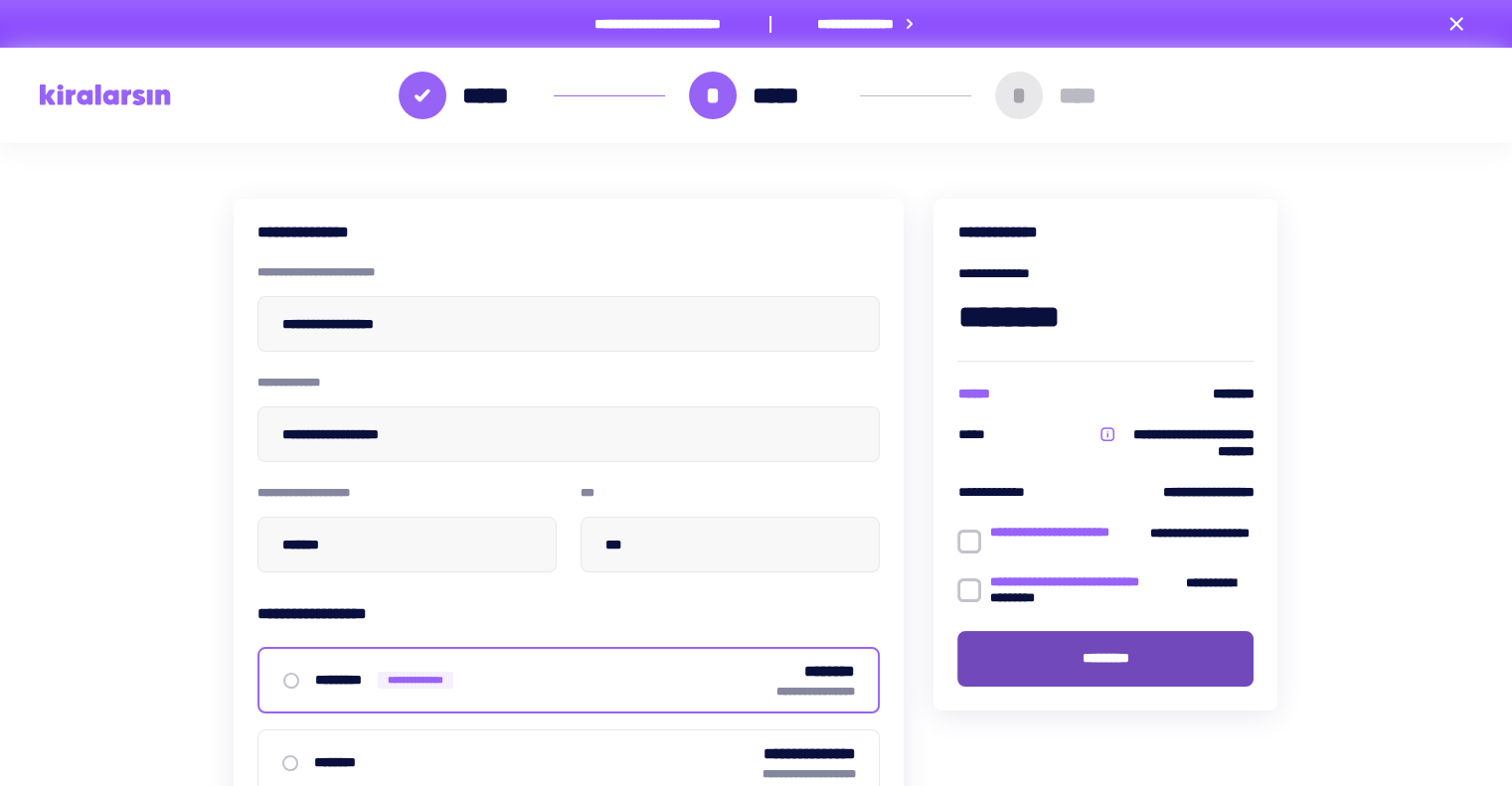 click on "•••••••••" at bounding box center (1105, 659) 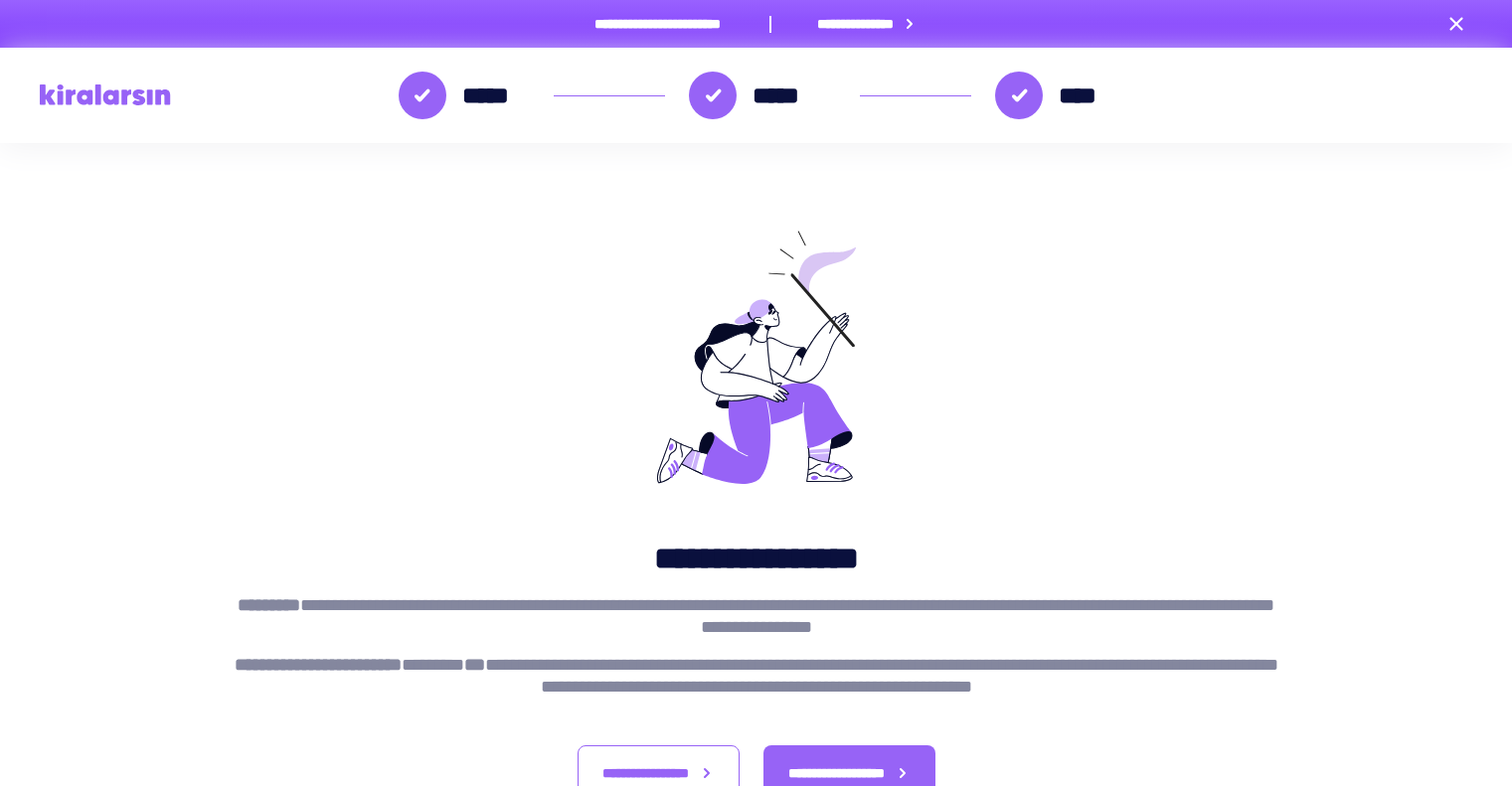 scroll, scrollTop: 0, scrollLeft: 0, axis: both 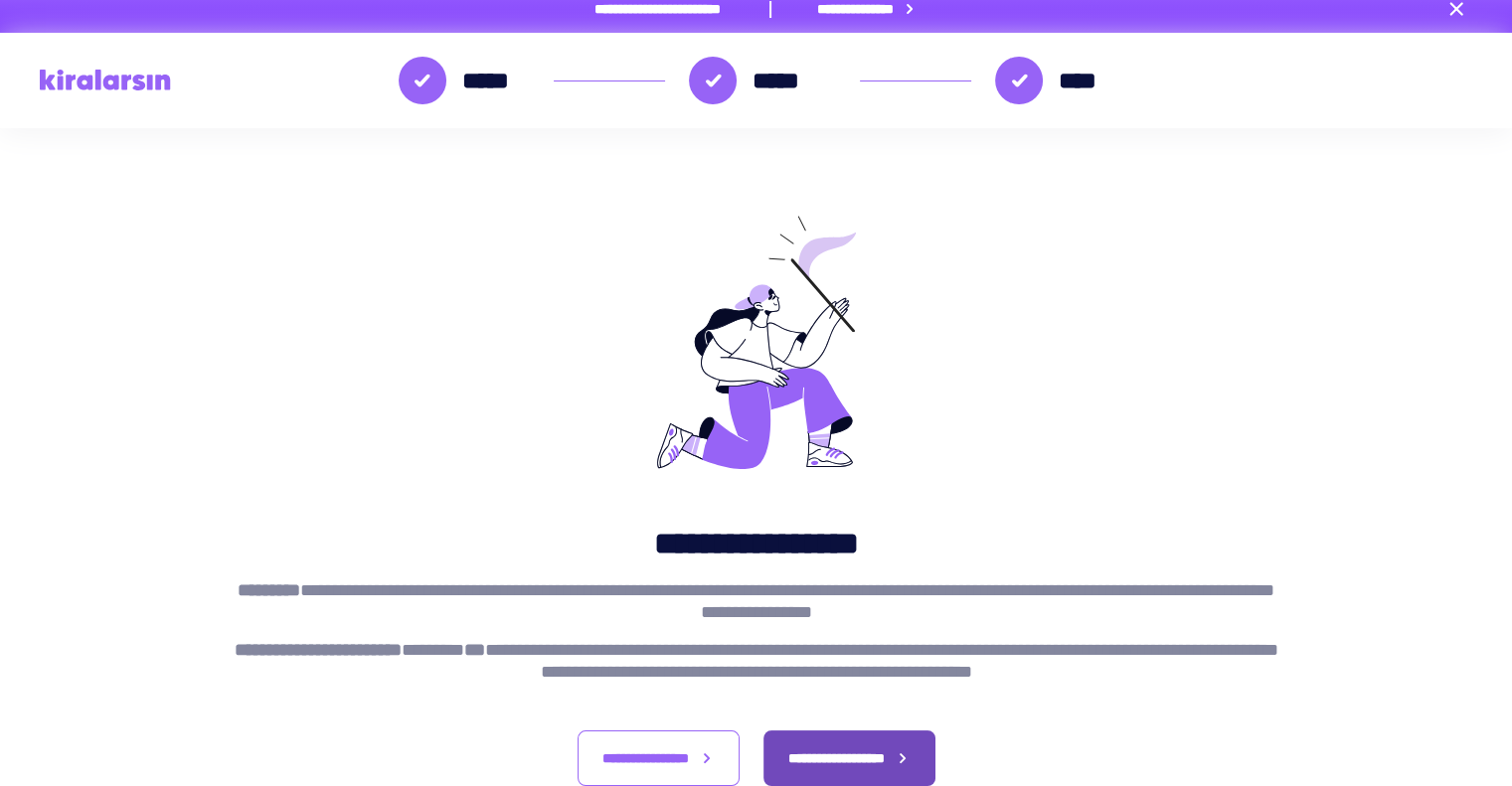 click on "[FIRST] [LAST]" at bounding box center (849, 758) 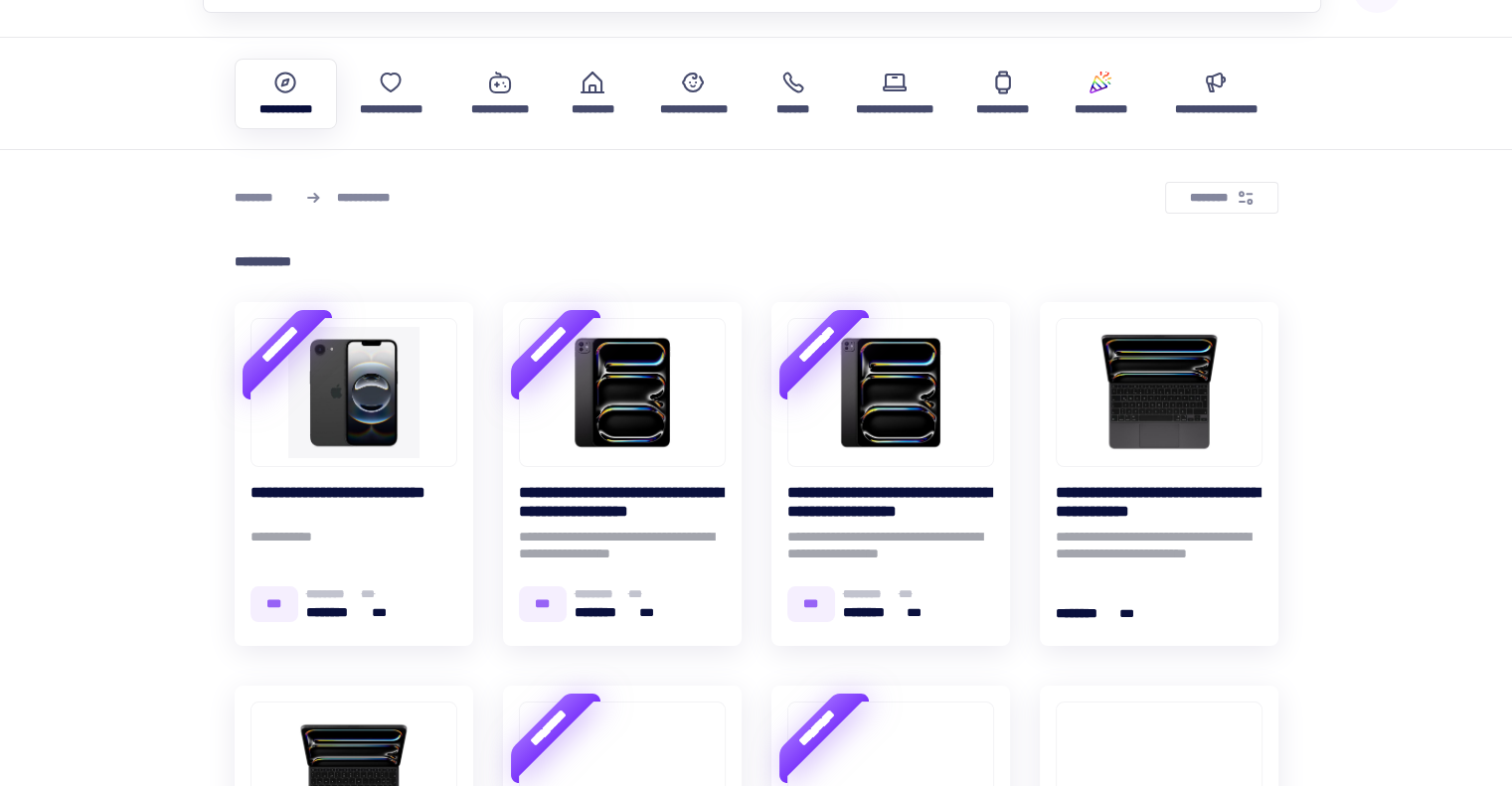 scroll, scrollTop: 0, scrollLeft: 0, axis: both 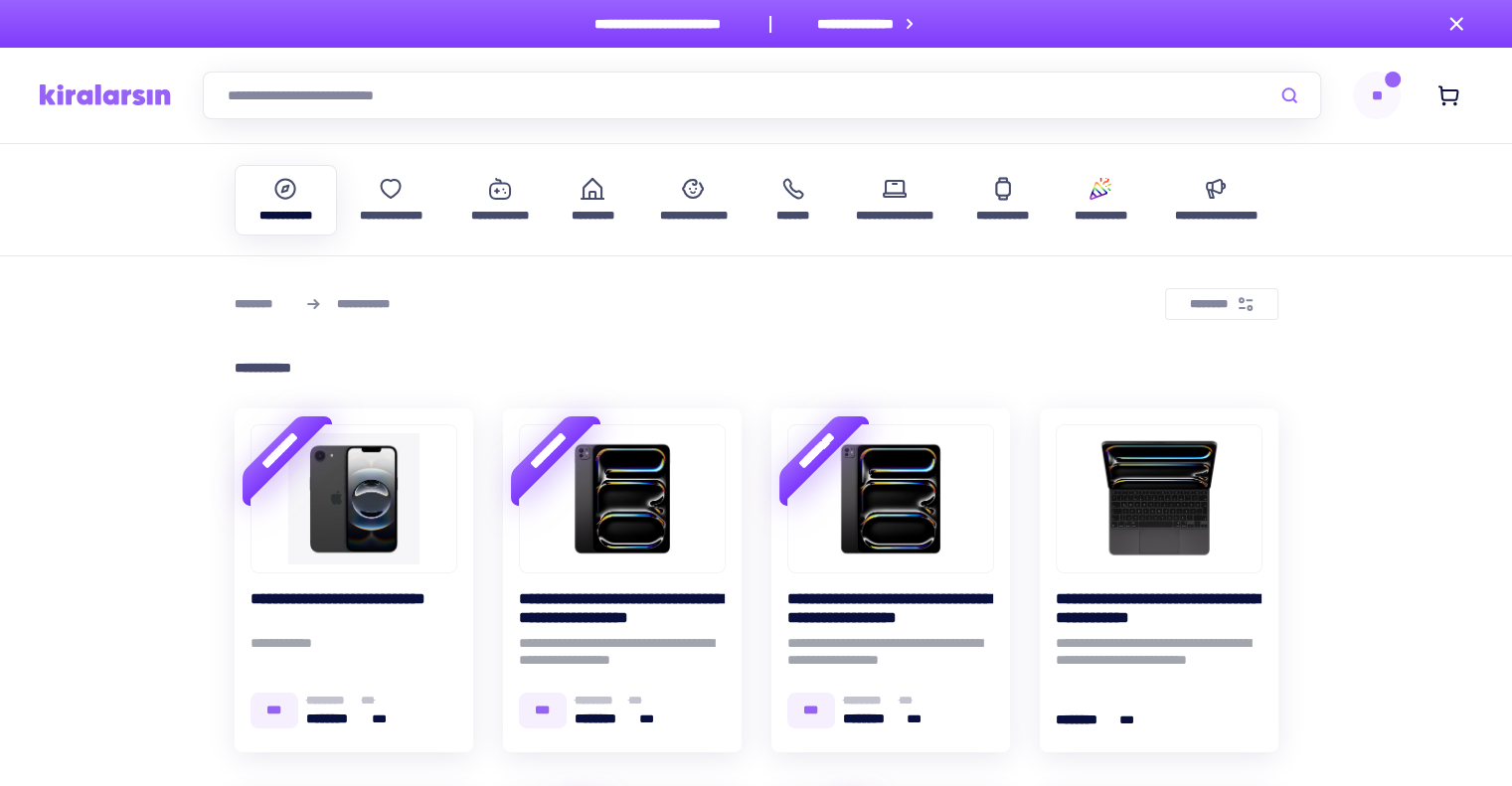 click on "[FIRST]" at bounding box center (1377, 95) 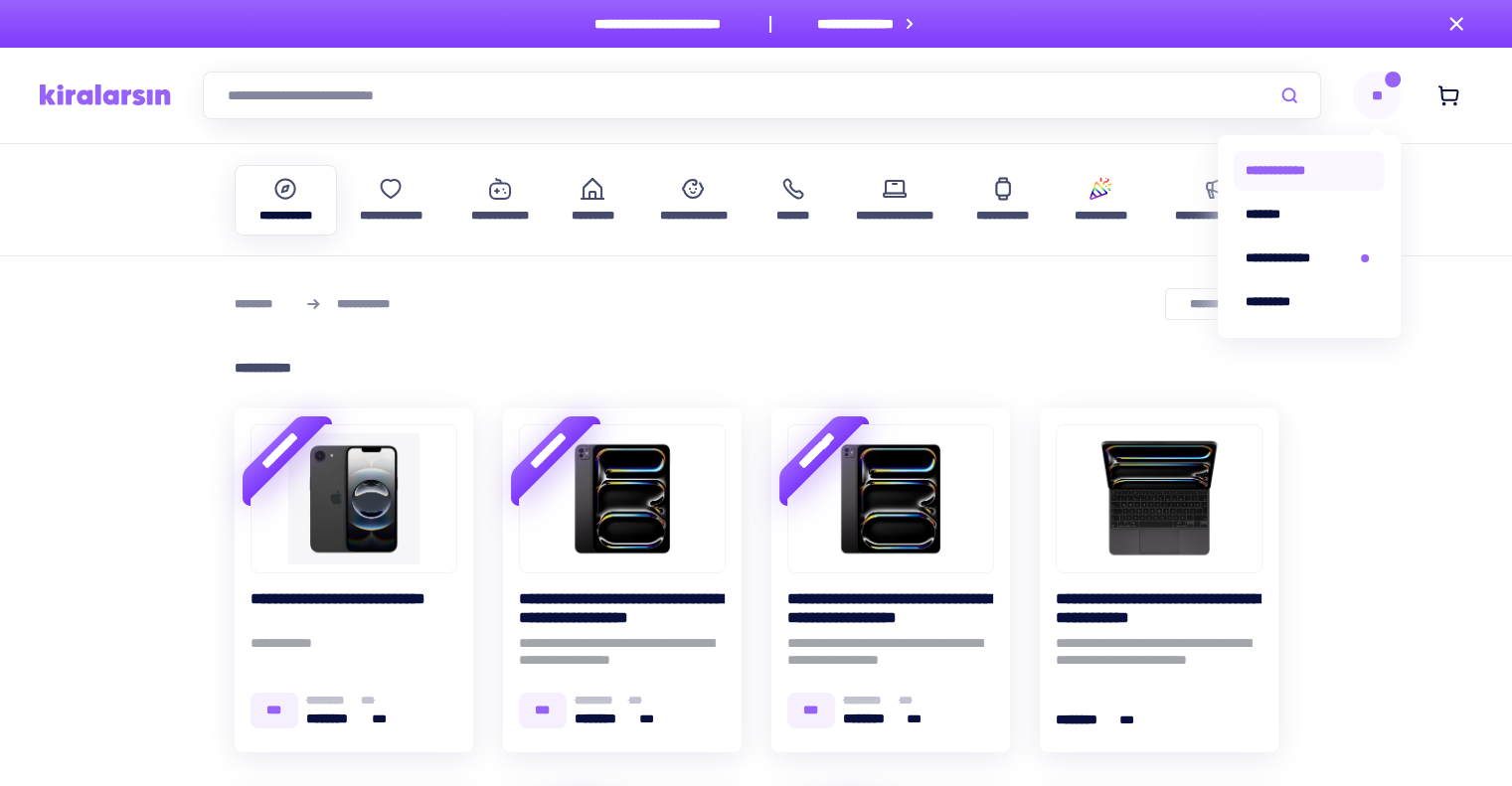 click on "[LAST]" at bounding box center [1309, 171] 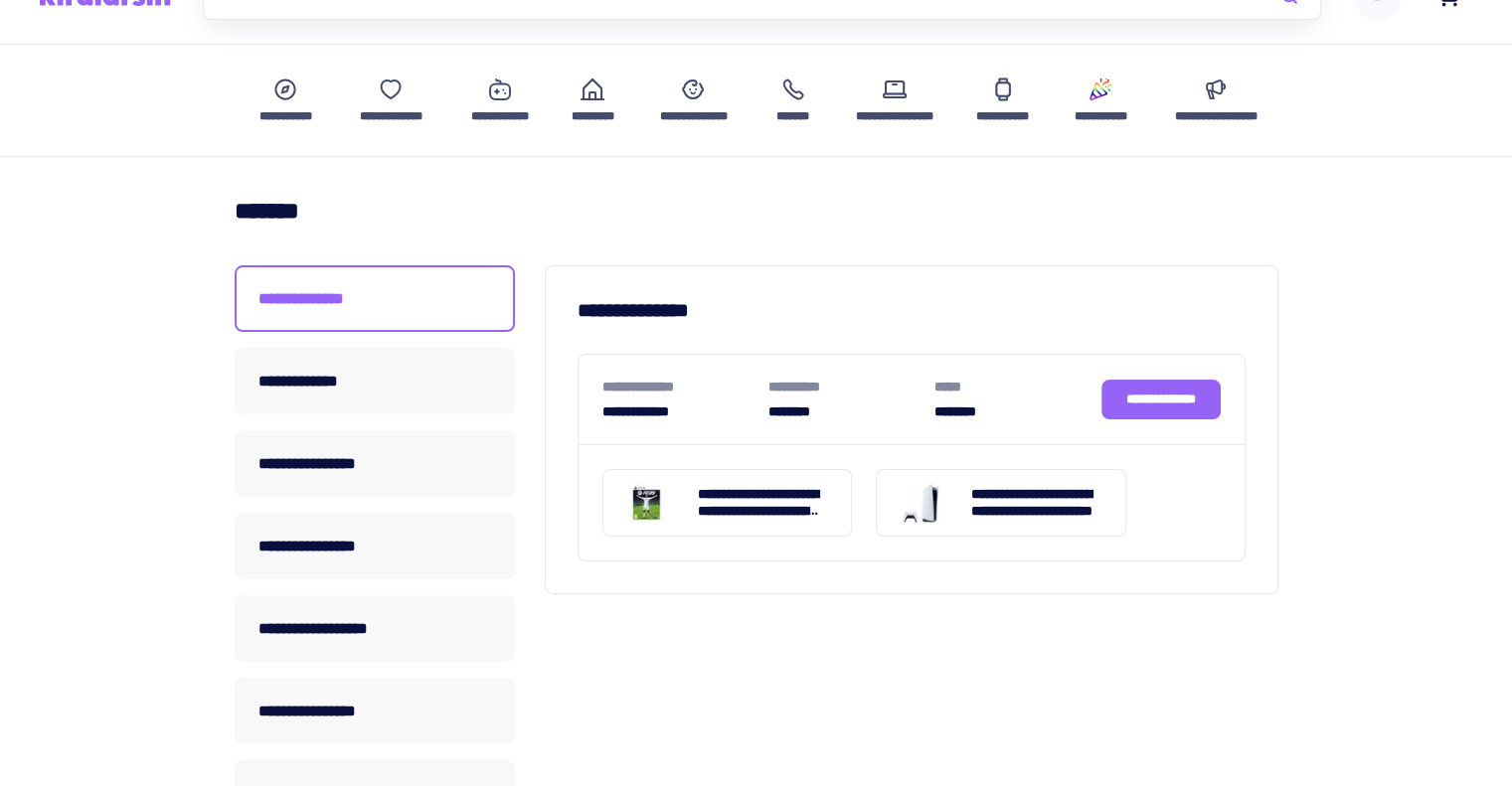 scroll, scrollTop: 115, scrollLeft: 0, axis: vertical 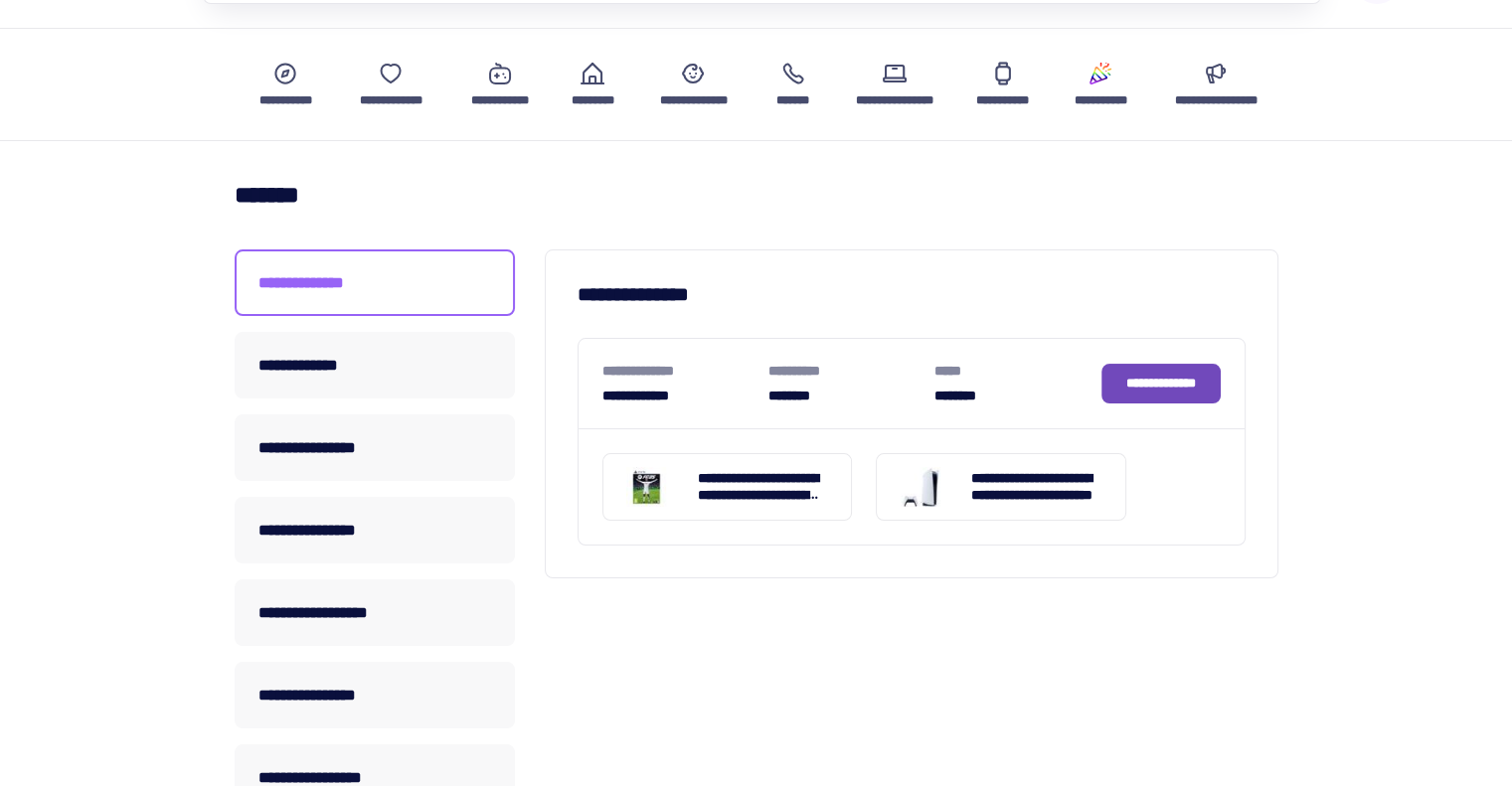 click on "[FIRST] [MIDDLE] [LAST]" at bounding box center (1161, 383) 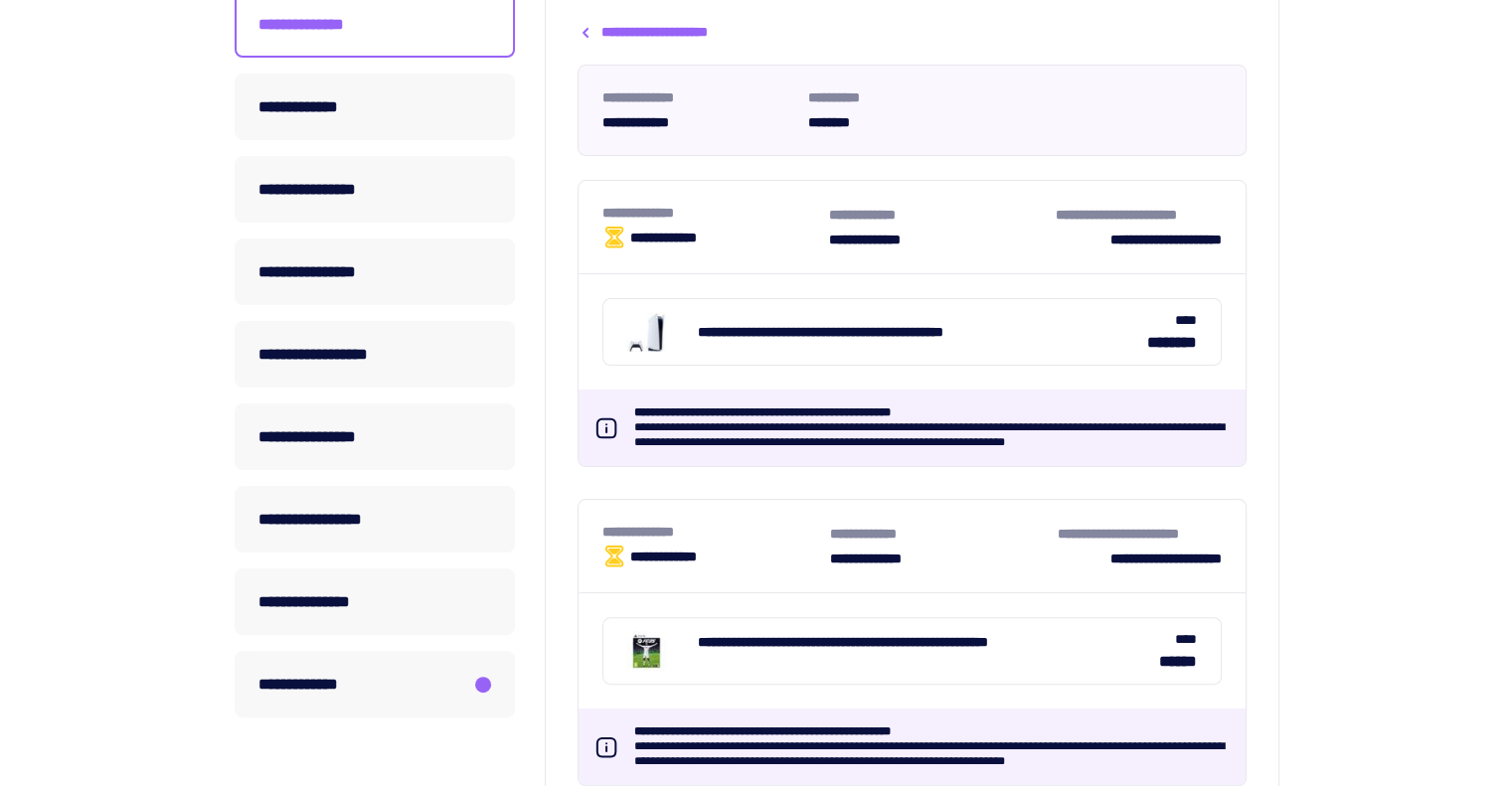 scroll, scrollTop: 374, scrollLeft: 0, axis: vertical 